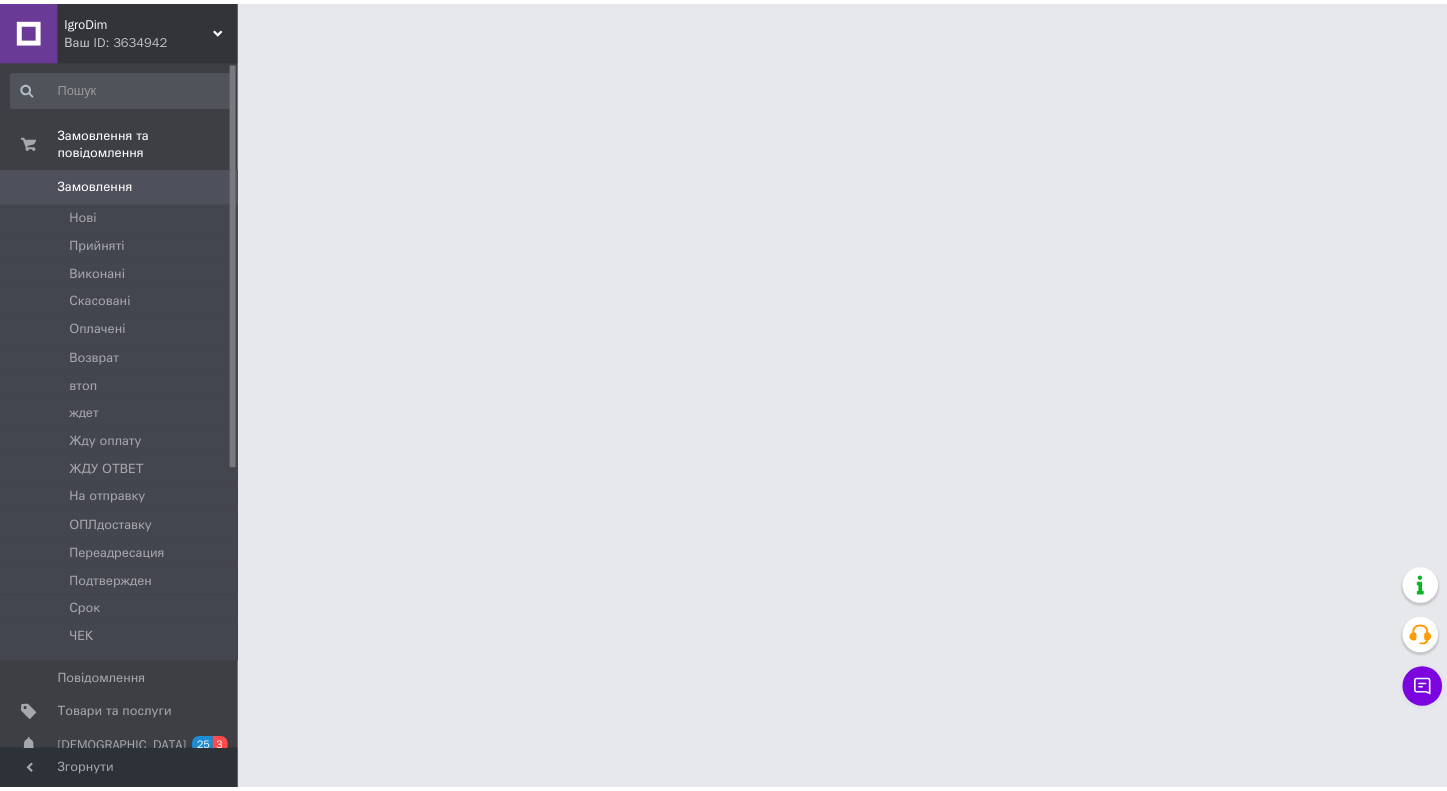 scroll, scrollTop: 0, scrollLeft: 0, axis: both 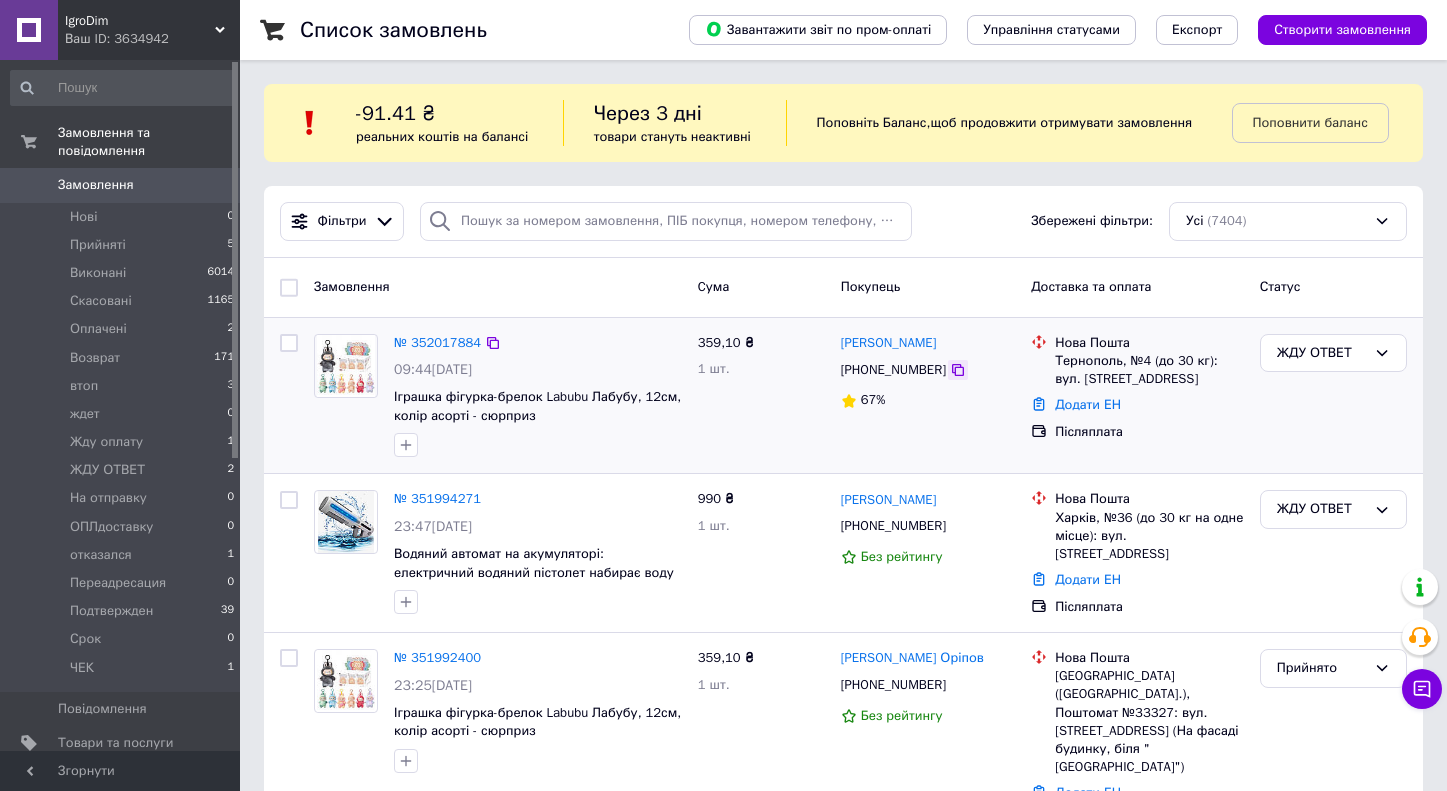 click 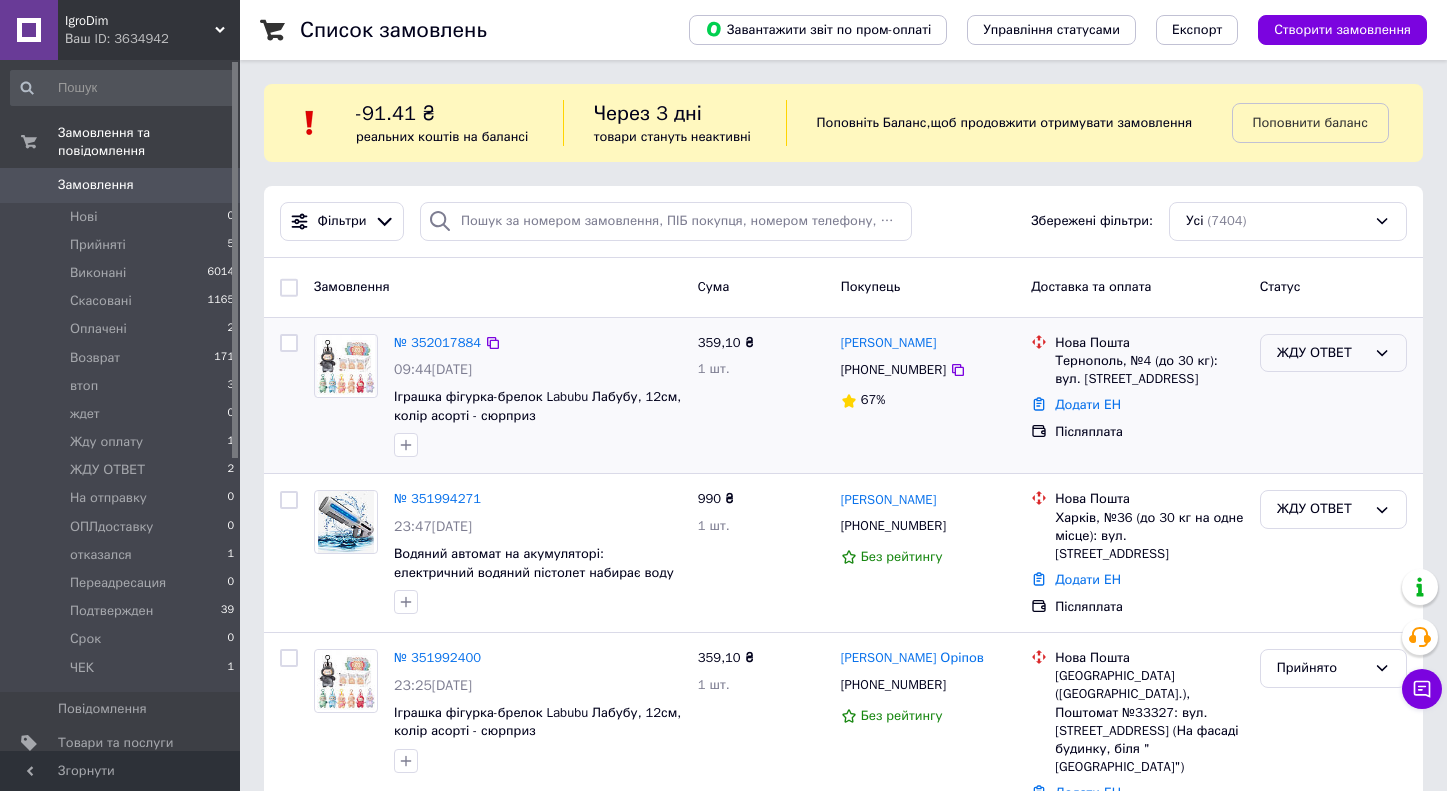 click on "ЖДУ ОТВЕТ" at bounding box center (1321, 353) 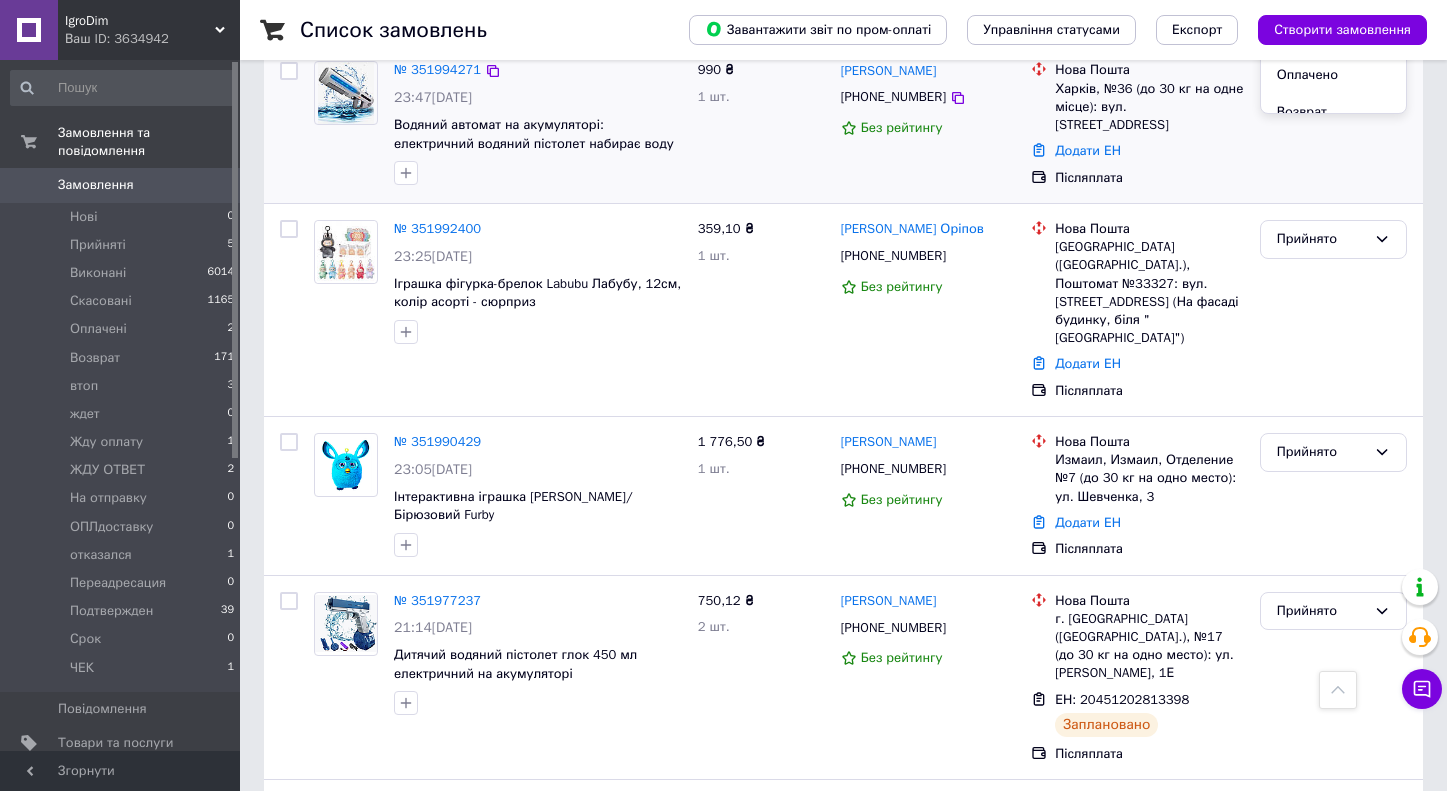 scroll, scrollTop: 0, scrollLeft: 0, axis: both 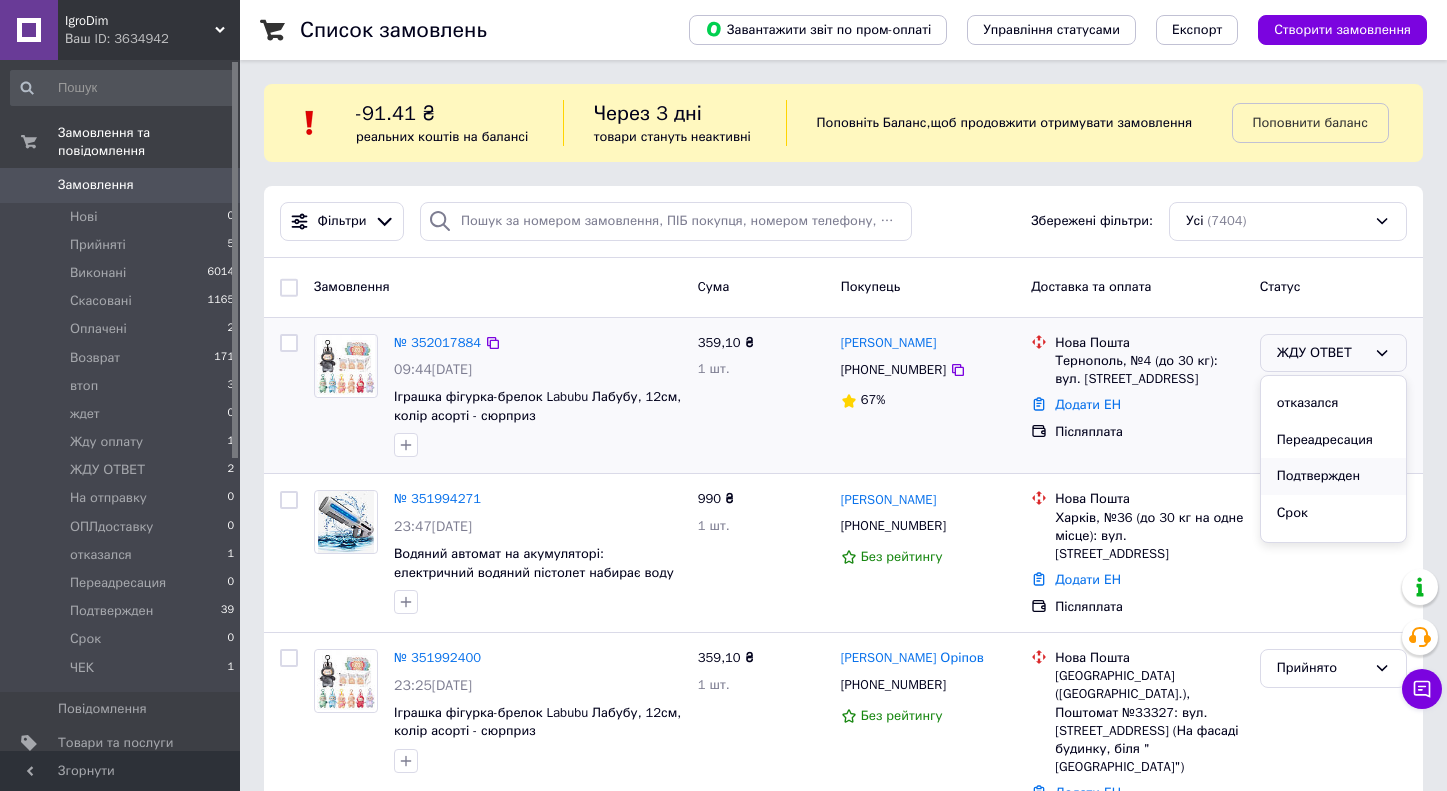 click on "Подтвержден" at bounding box center [1333, 476] 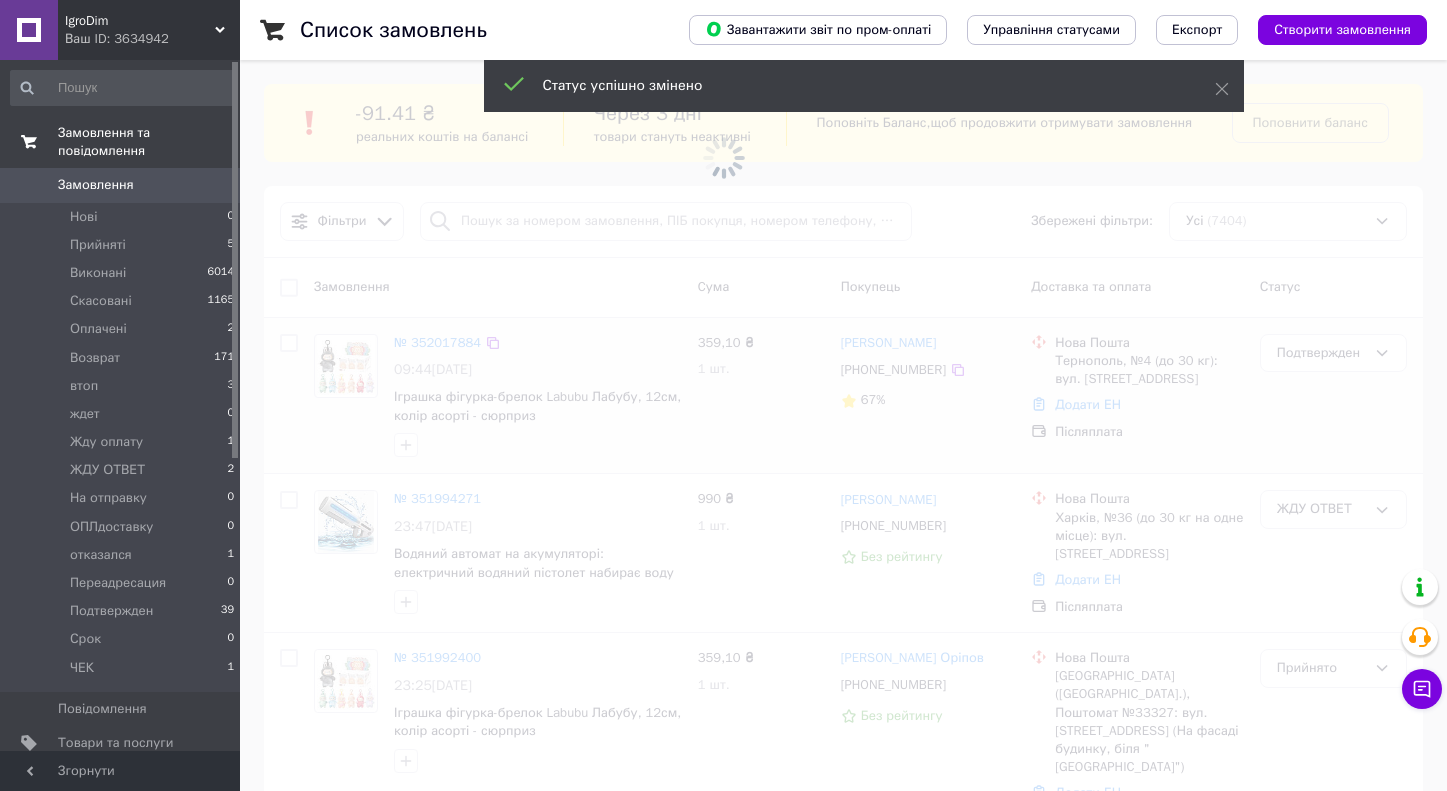 click on "Замовлення та повідомлення" at bounding box center (123, 142) 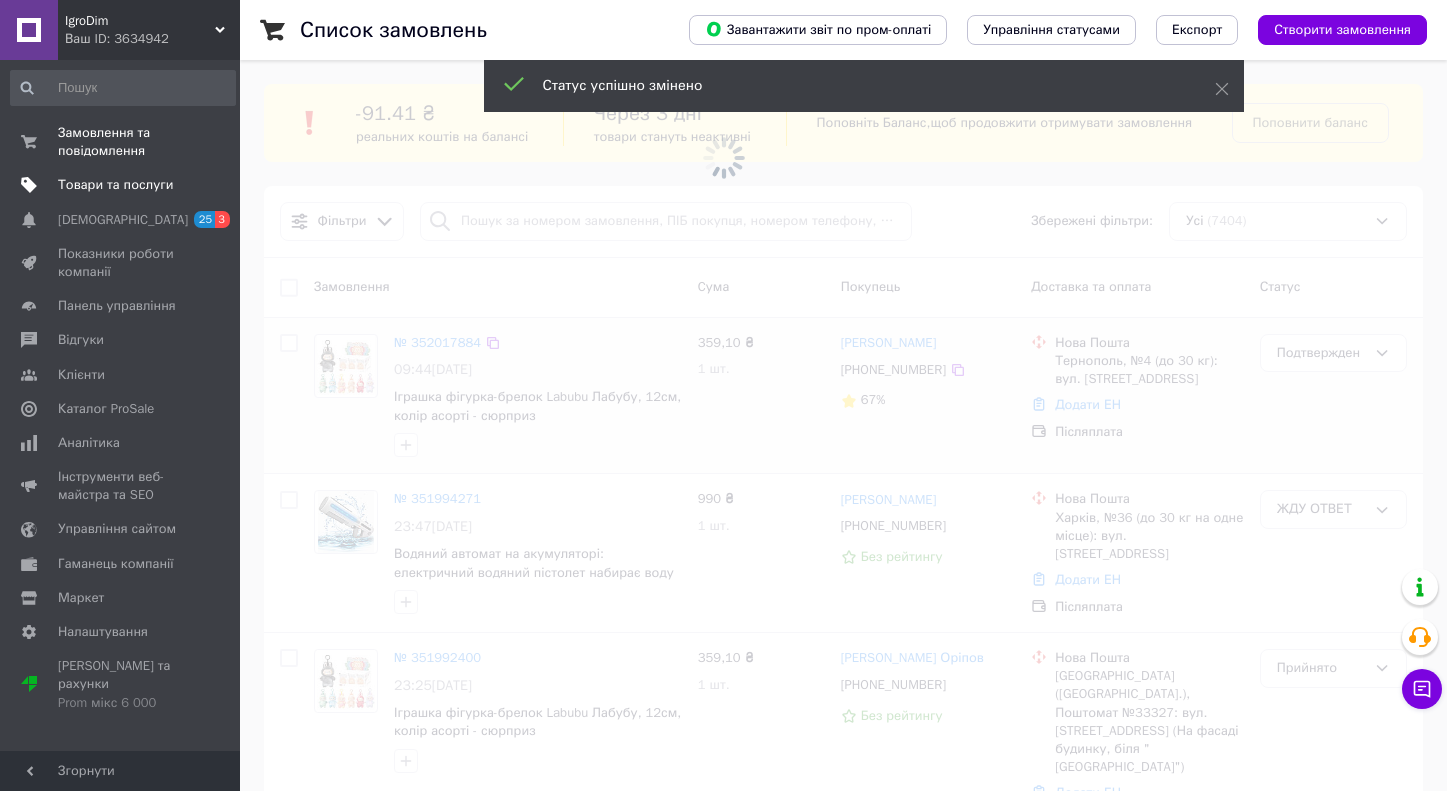click on "Товари та послуги" at bounding box center [123, 185] 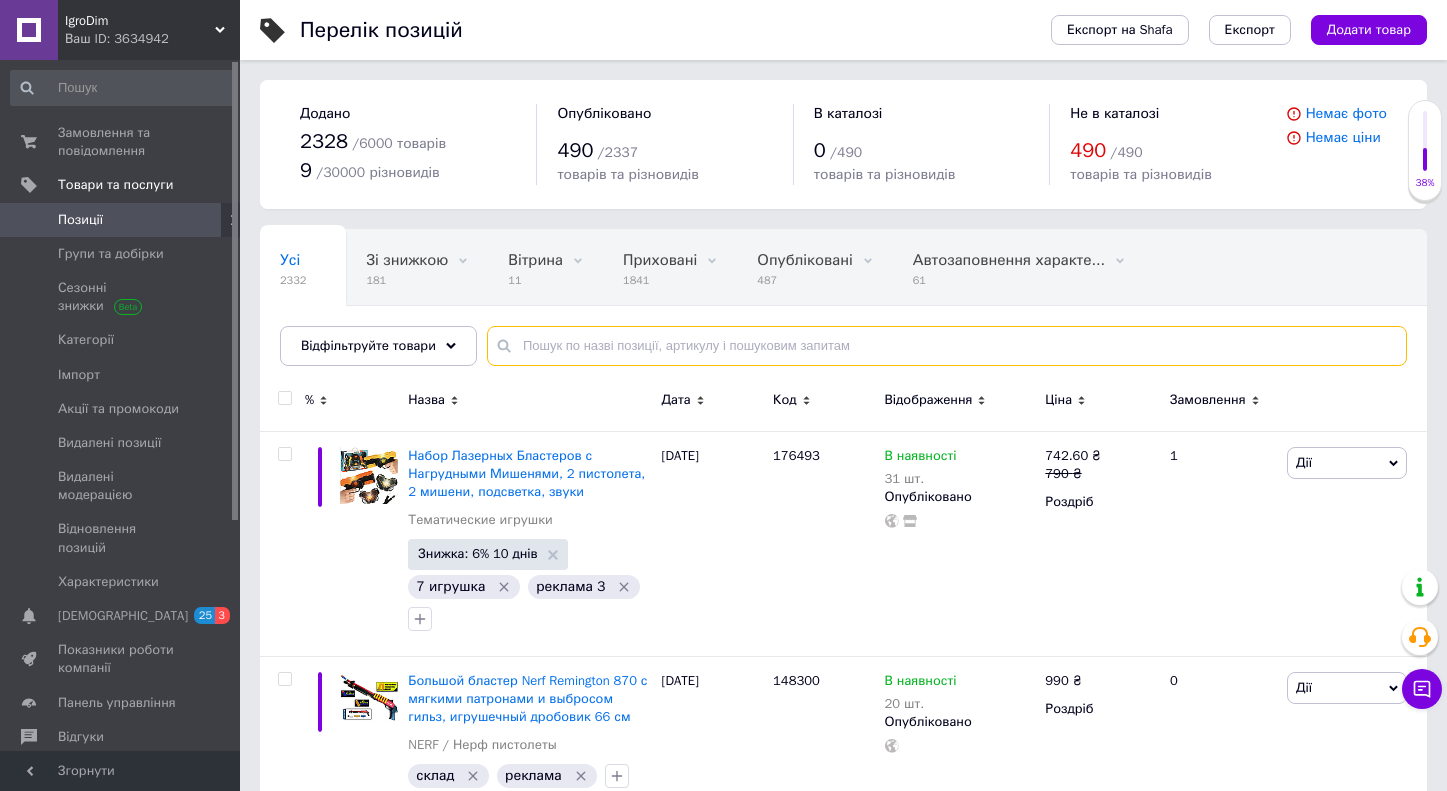 click at bounding box center (947, 346) 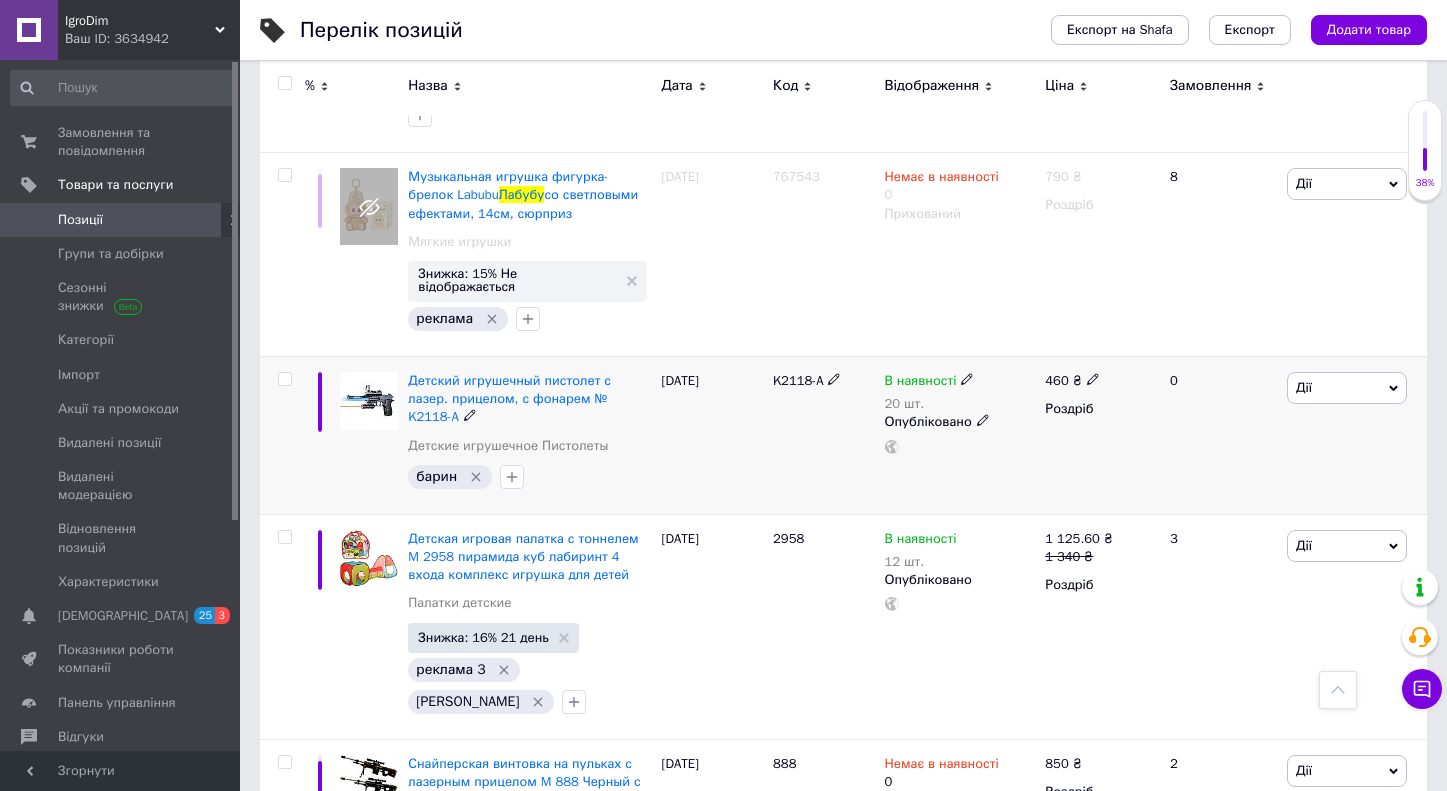 scroll, scrollTop: 1315, scrollLeft: 0, axis: vertical 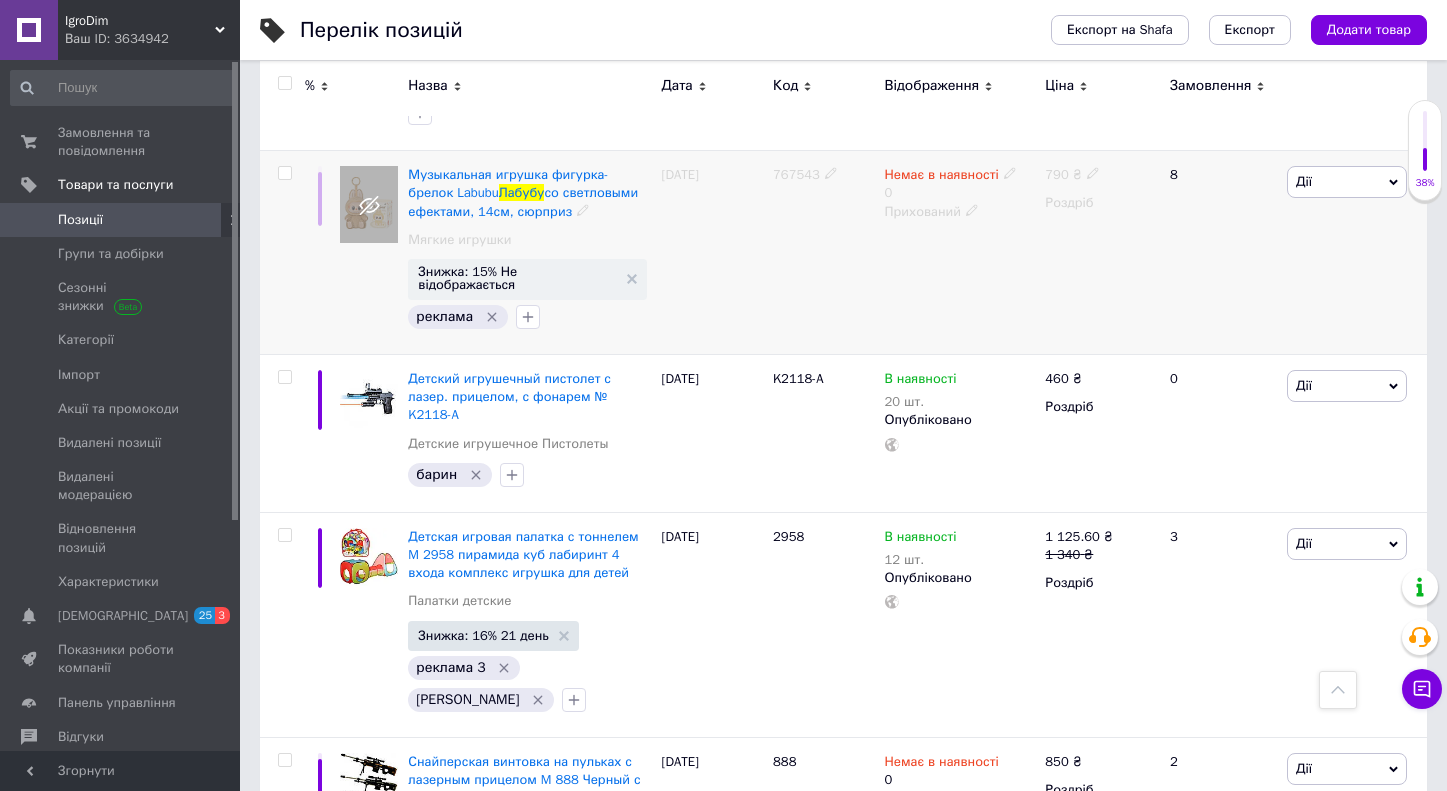 type on "лабубу" 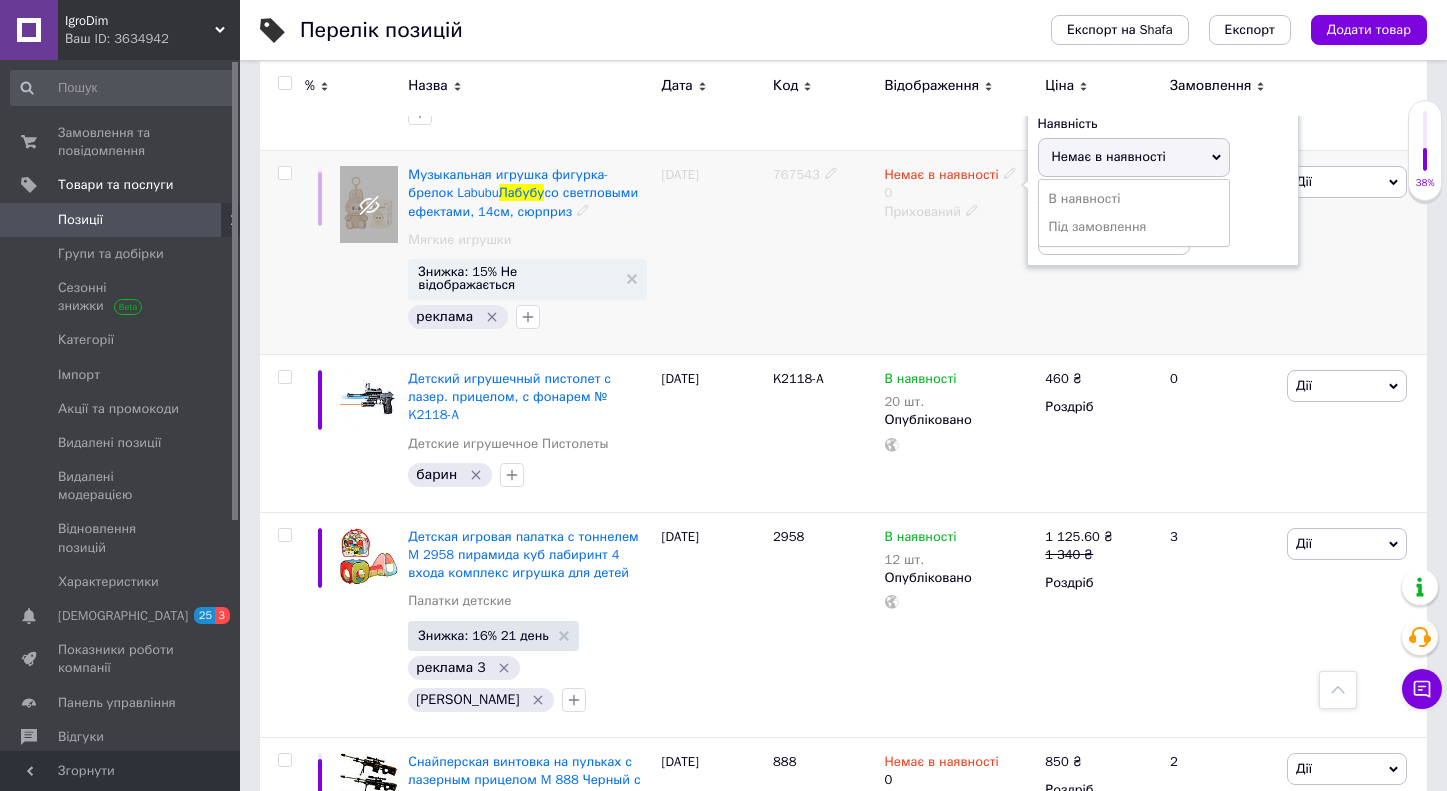 click on "В наявності" at bounding box center (1134, 199) 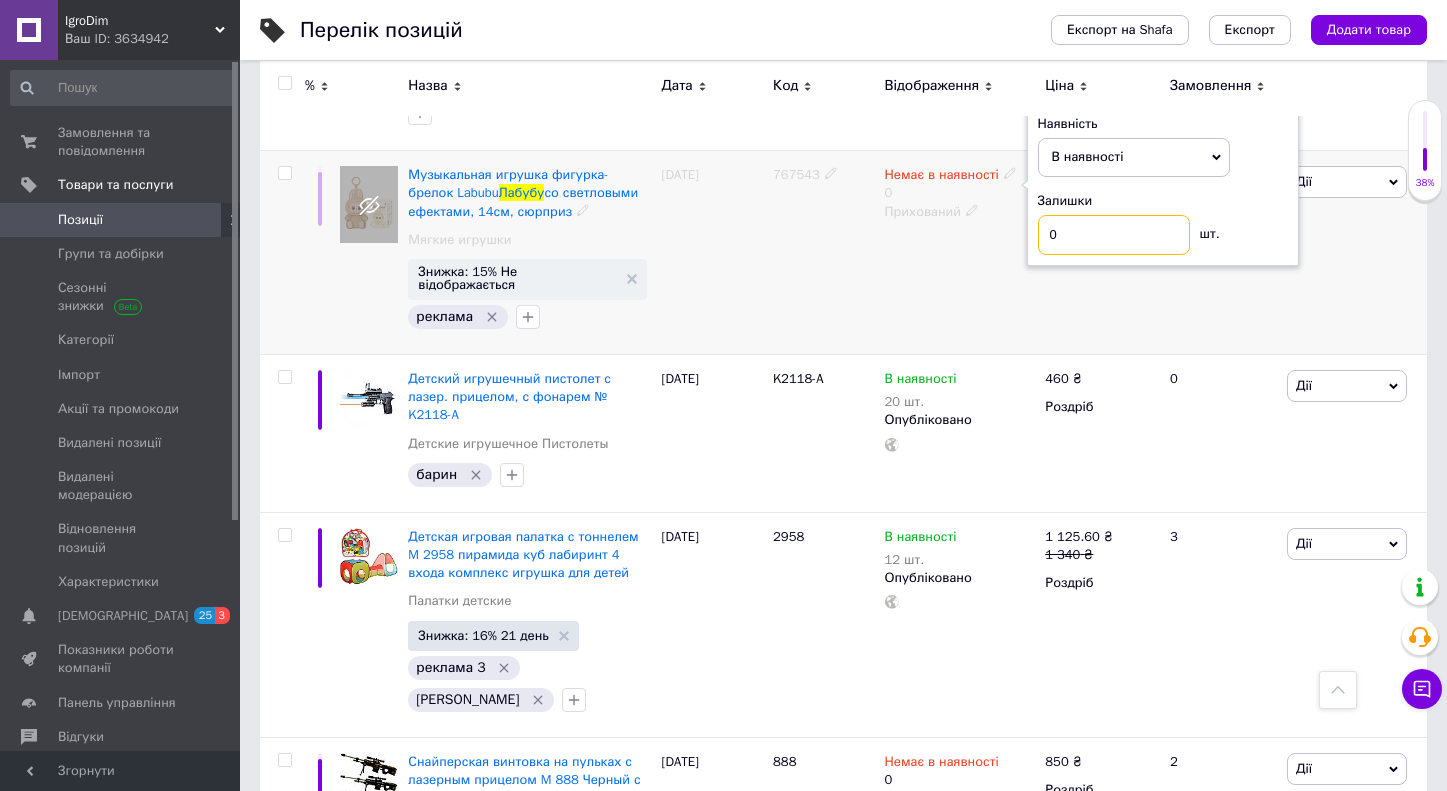 click on "0" at bounding box center [1114, 235] 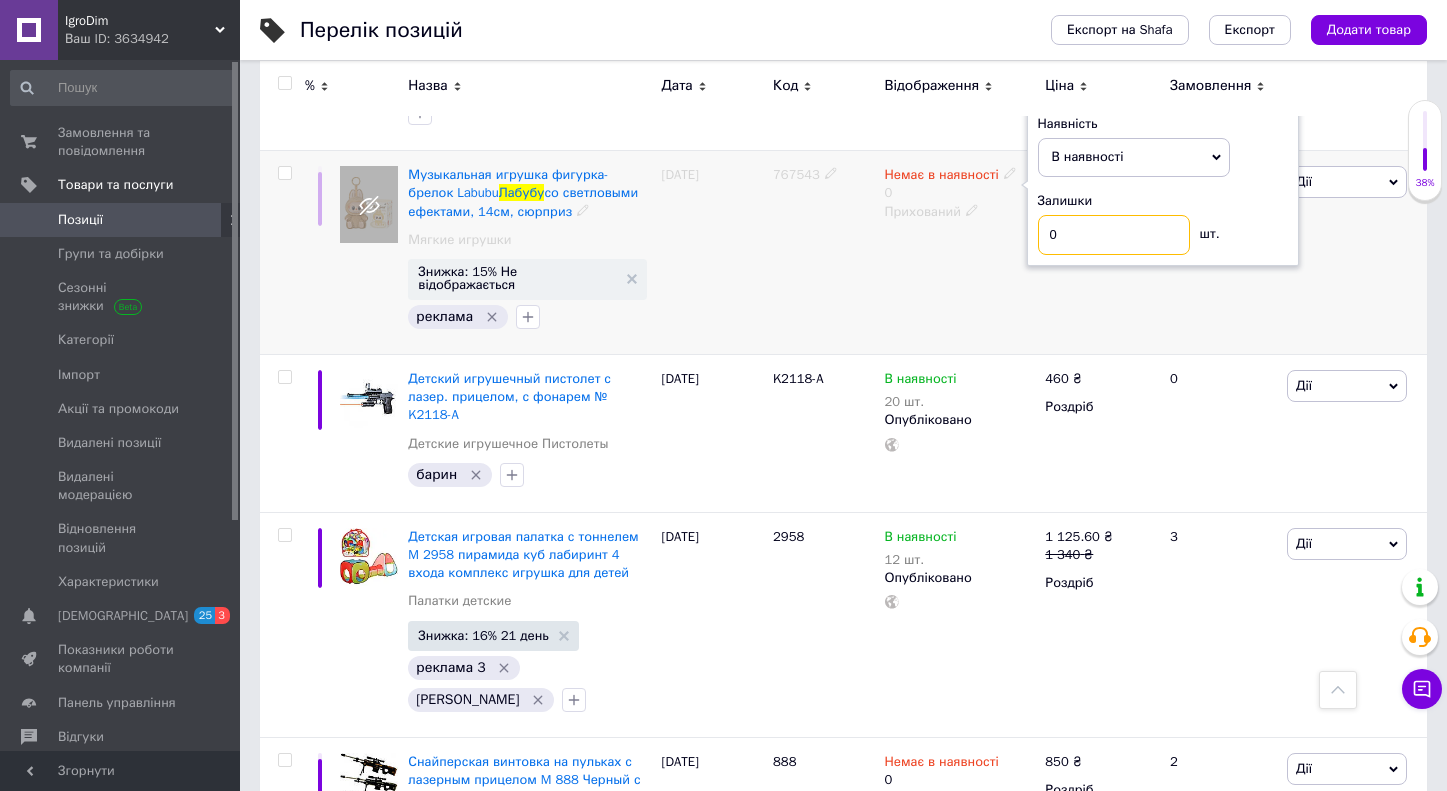 click on "0" at bounding box center [1114, 235] 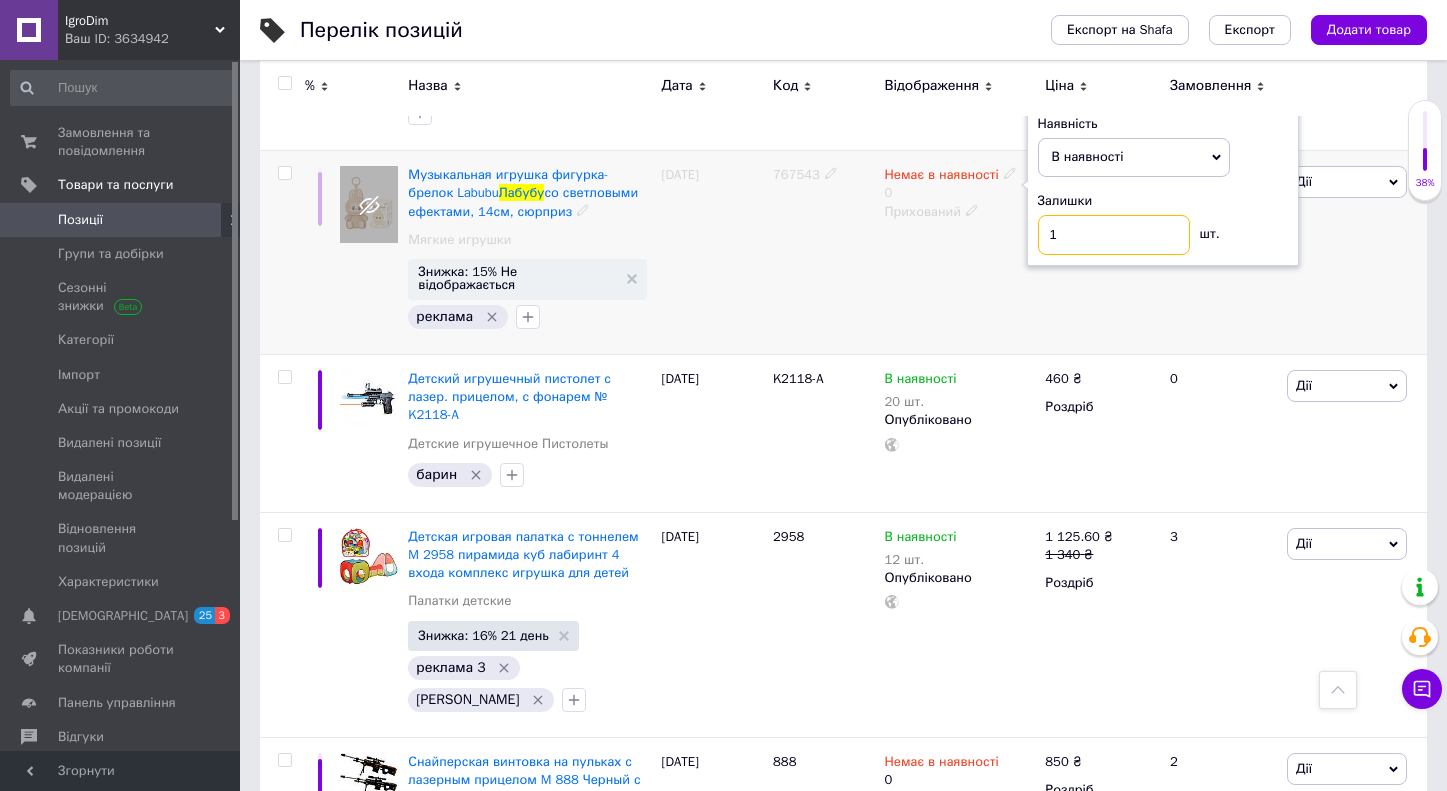 type on "1" 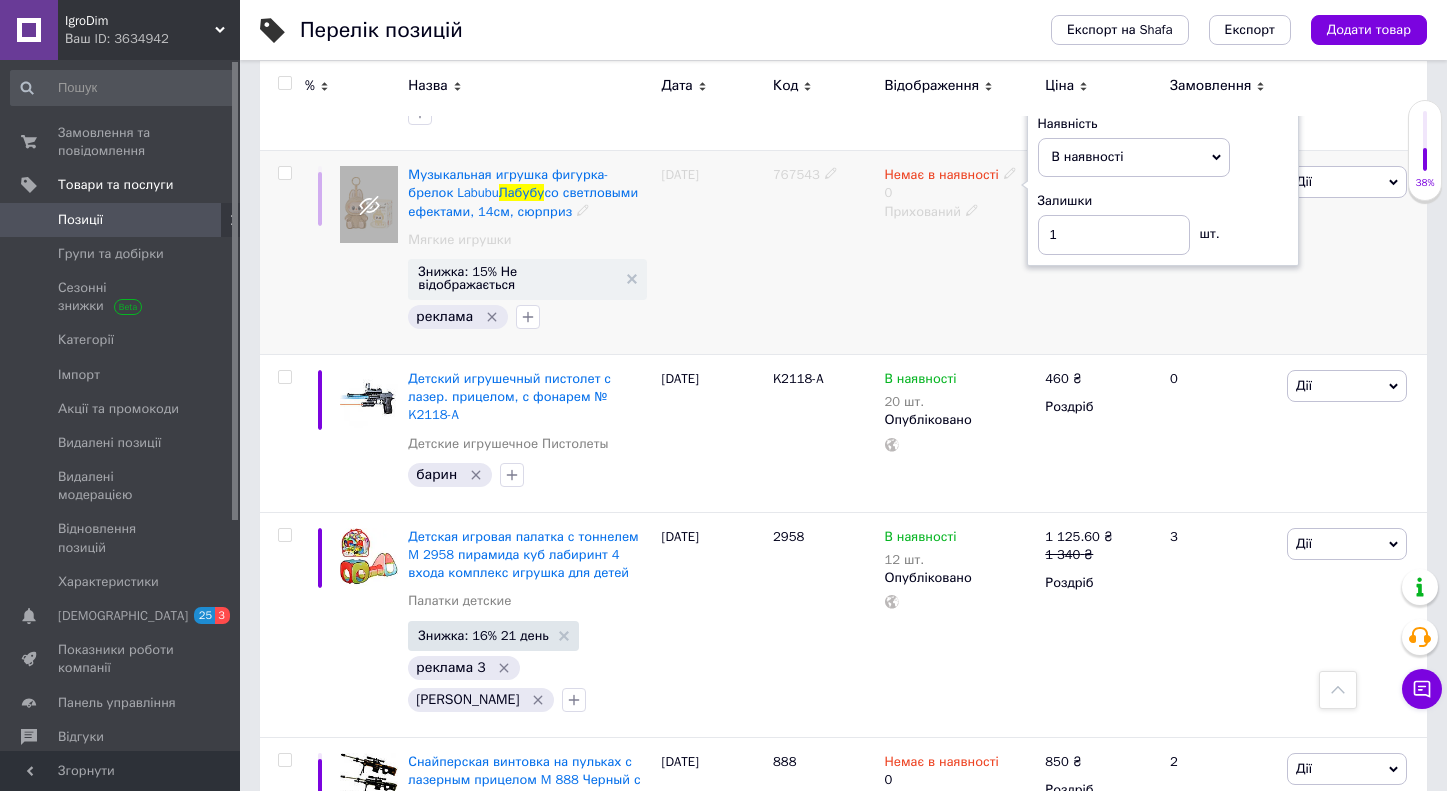 click 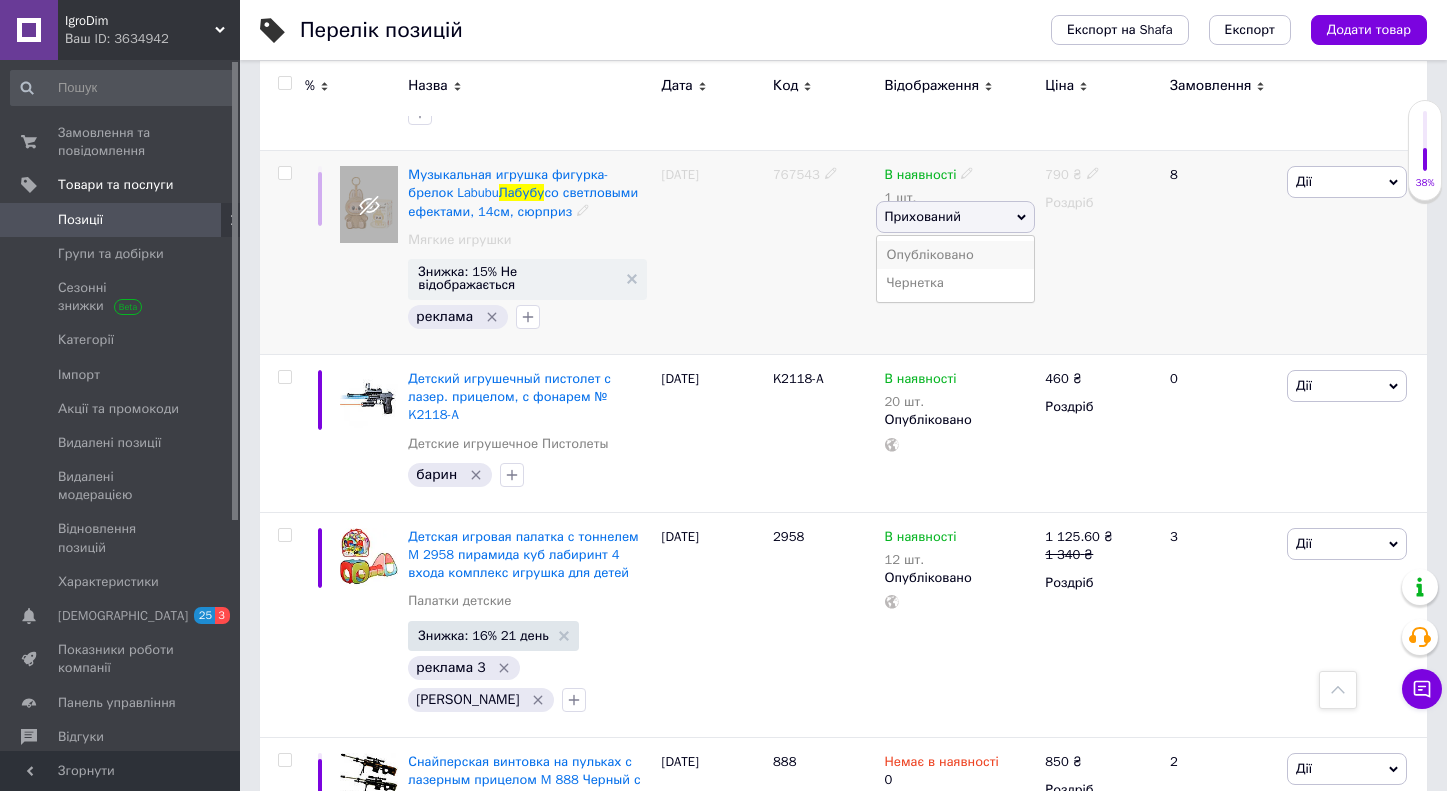 click on "Опубліковано" at bounding box center (956, 255) 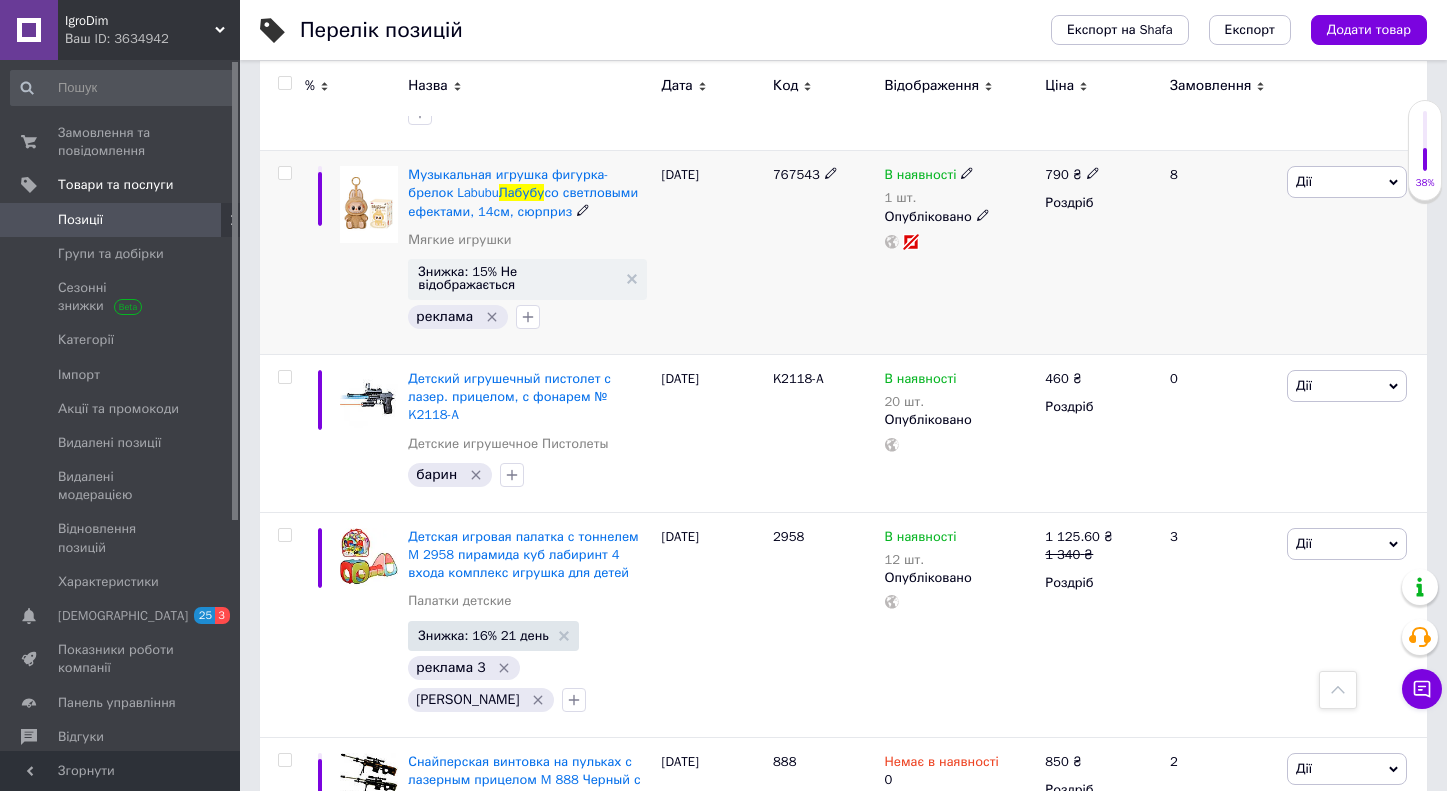 click on "Дії" at bounding box center (1347, 182) 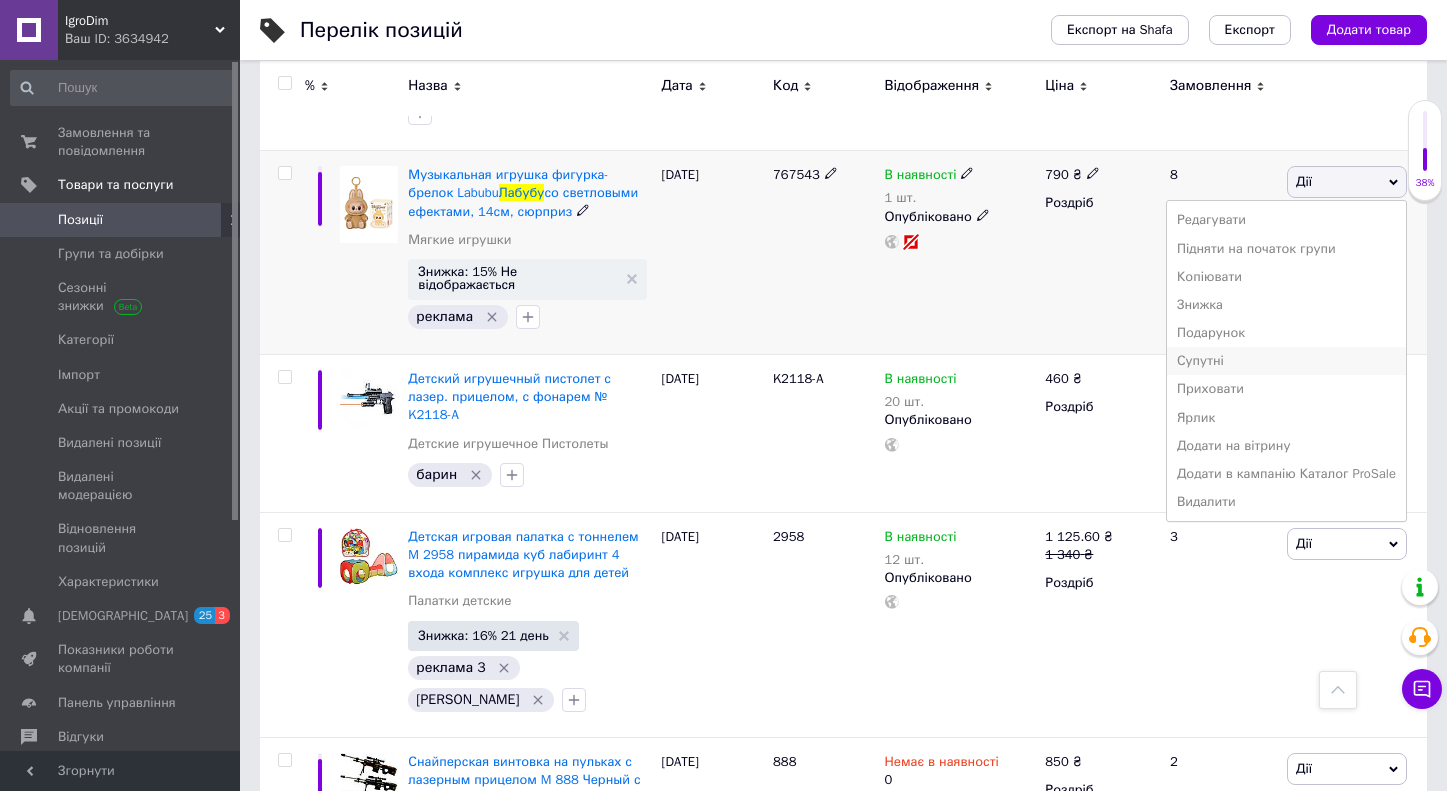 scroll, scrollTop: 1319, scrollLeft: 0, axis: vertical 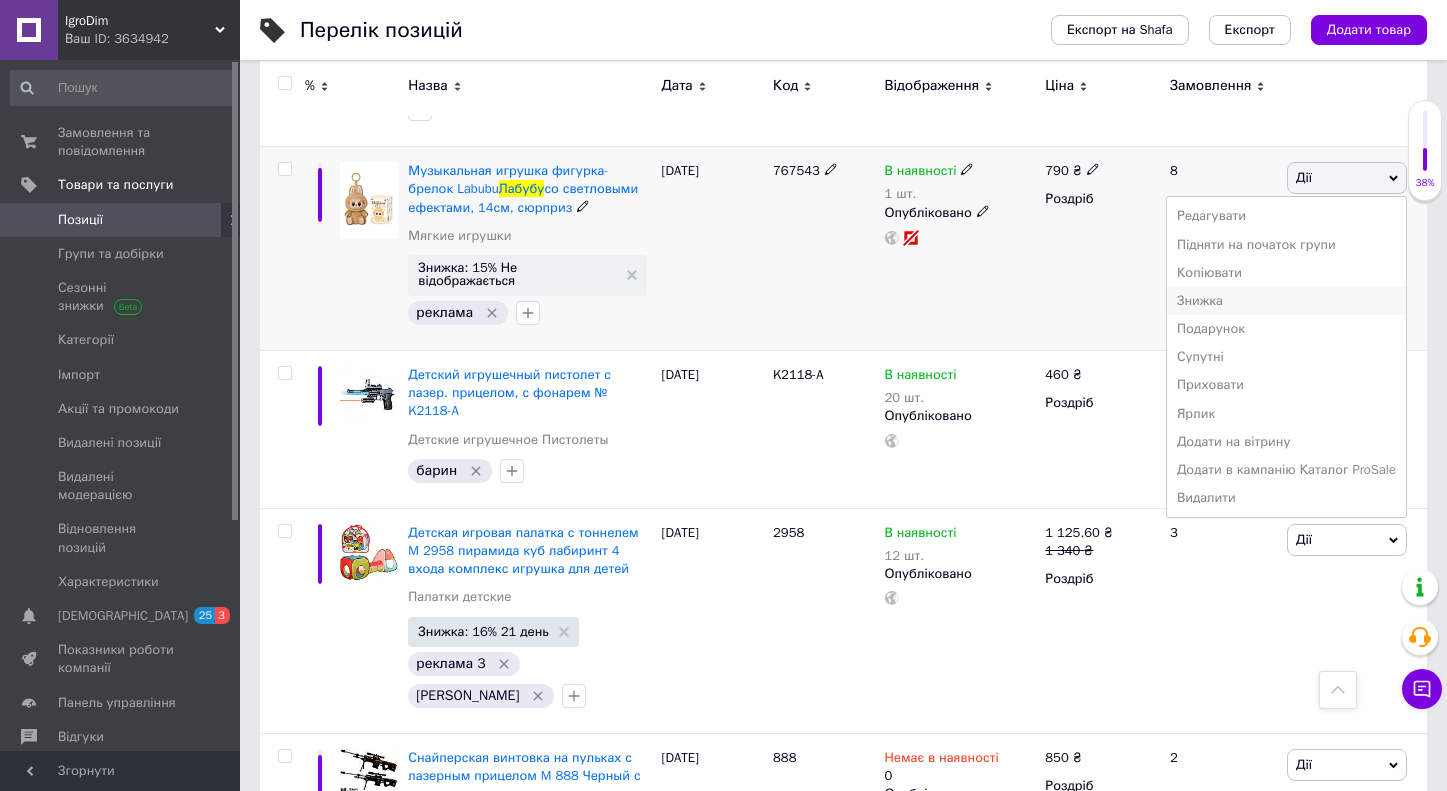 click on "Знижка" at bounding box center (1286, 301) 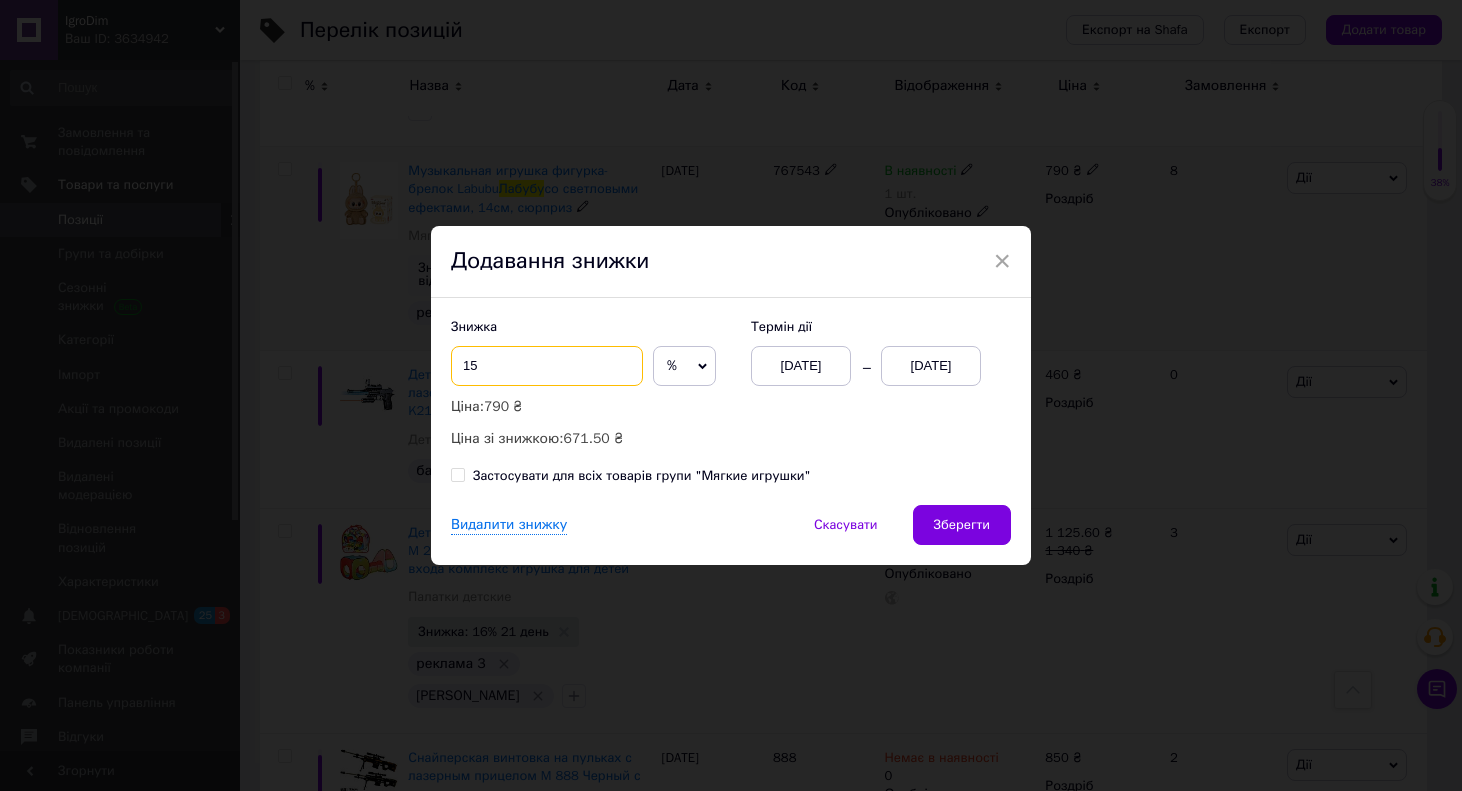 click on "15" at bounding box center (547, 366) 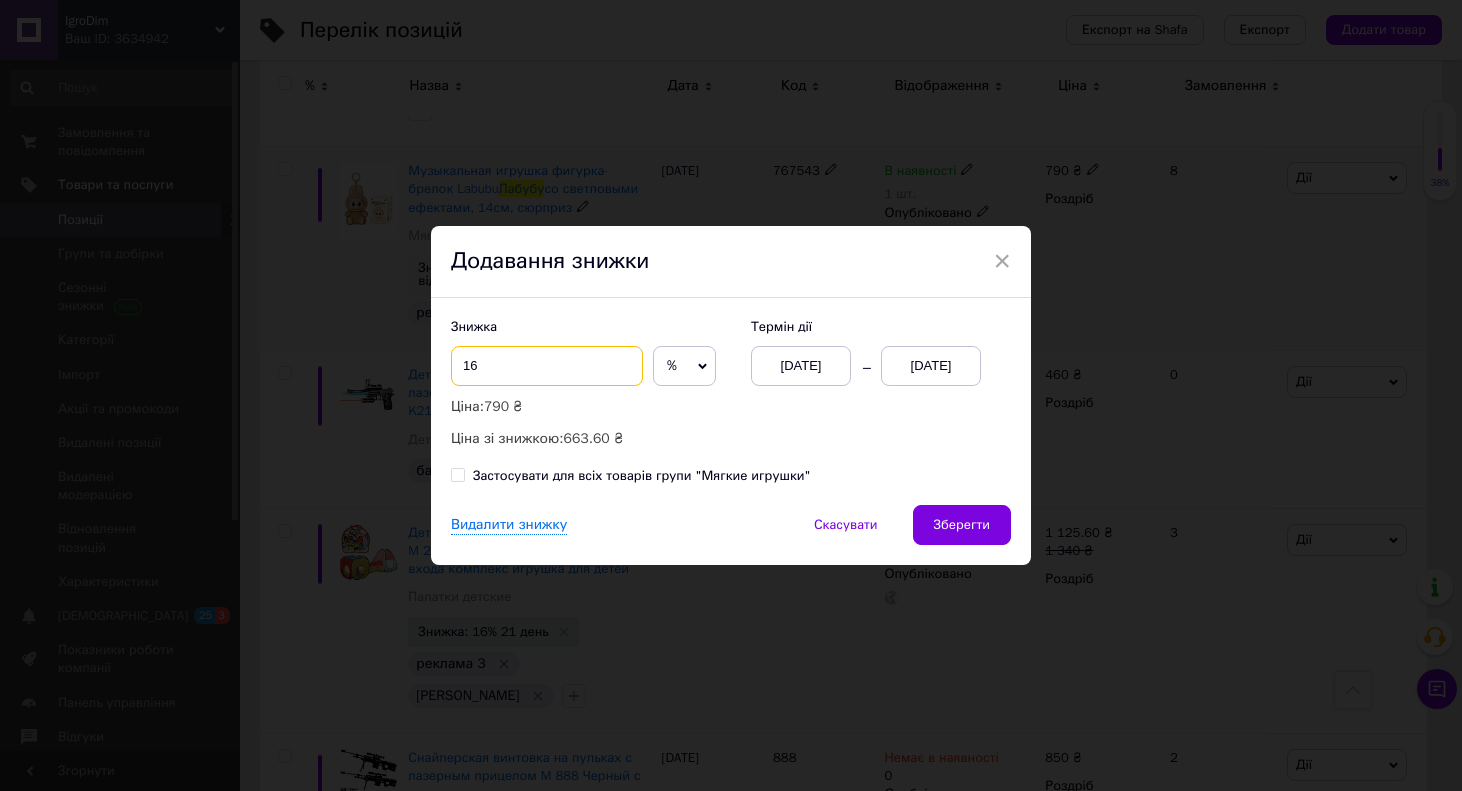 type on "16" 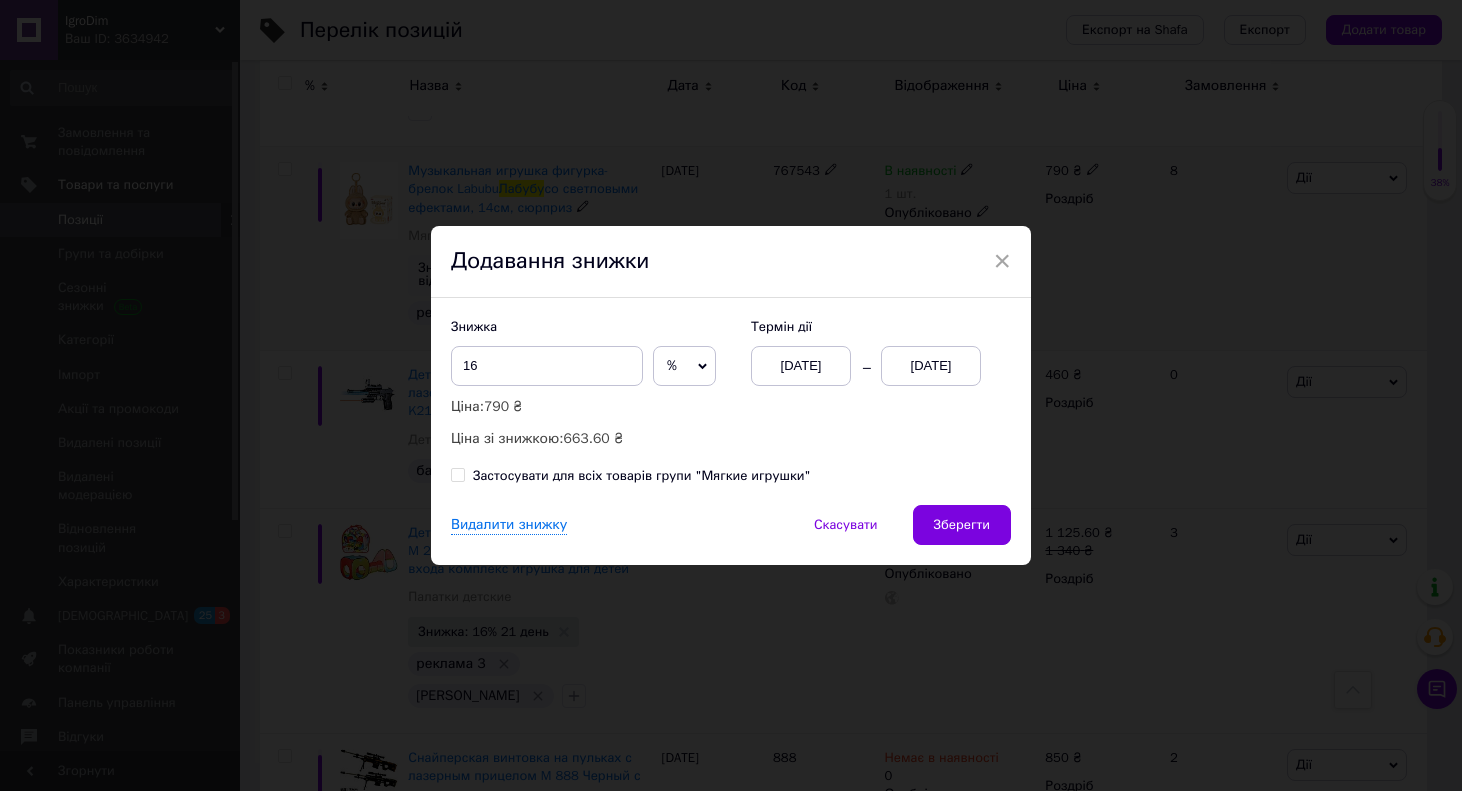 click on "10.07.2025" at bounding box center (931, 366) 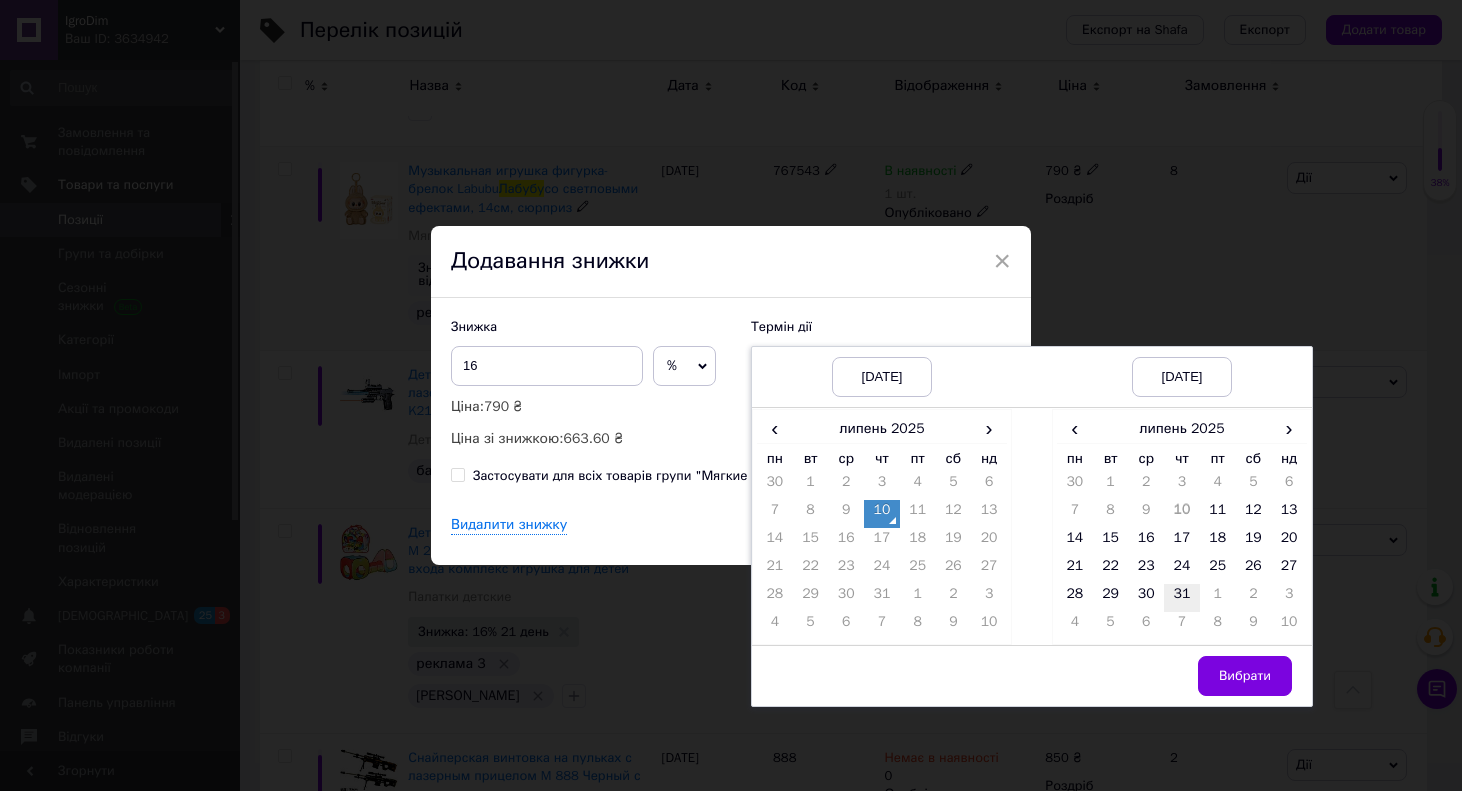 click on "31" at bounding box center [1182, 598] 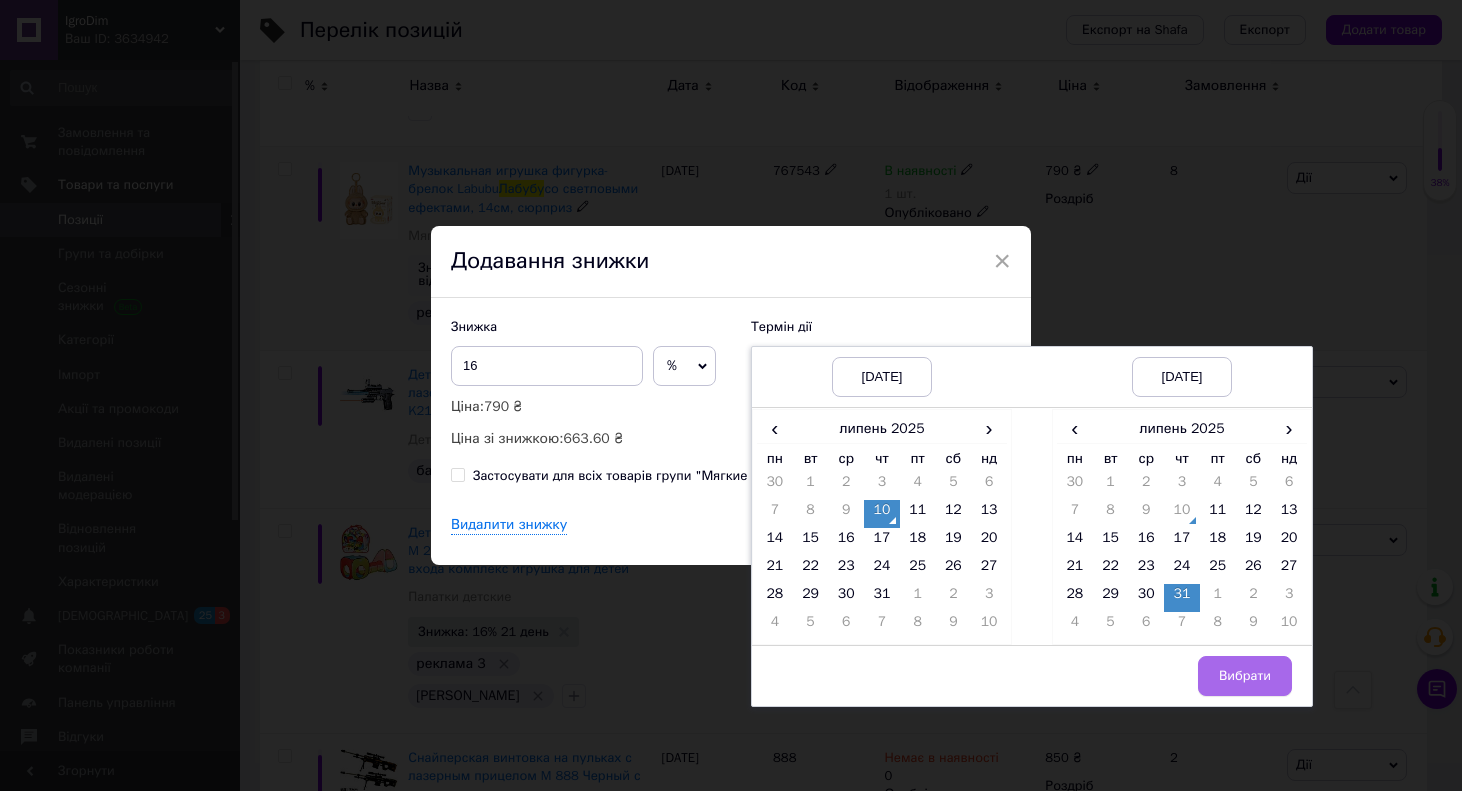 drag, startPoint x: 1258, startPoint y: 684, endPoint x: 1118, endPoint y: 636, distance: 148 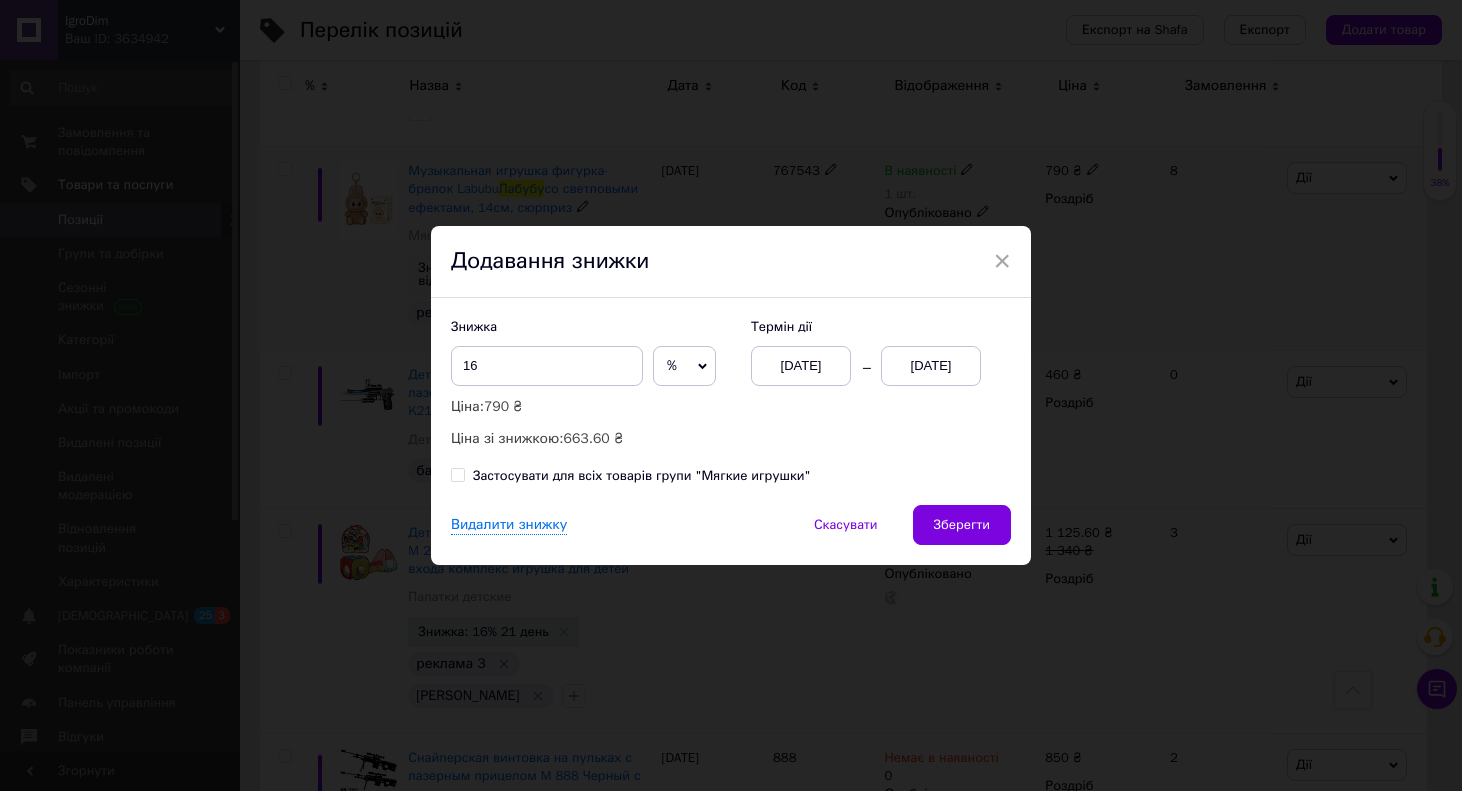 click on "Видалити знижку   Скасувати   Зберегти" at bounding box center [731, 535] 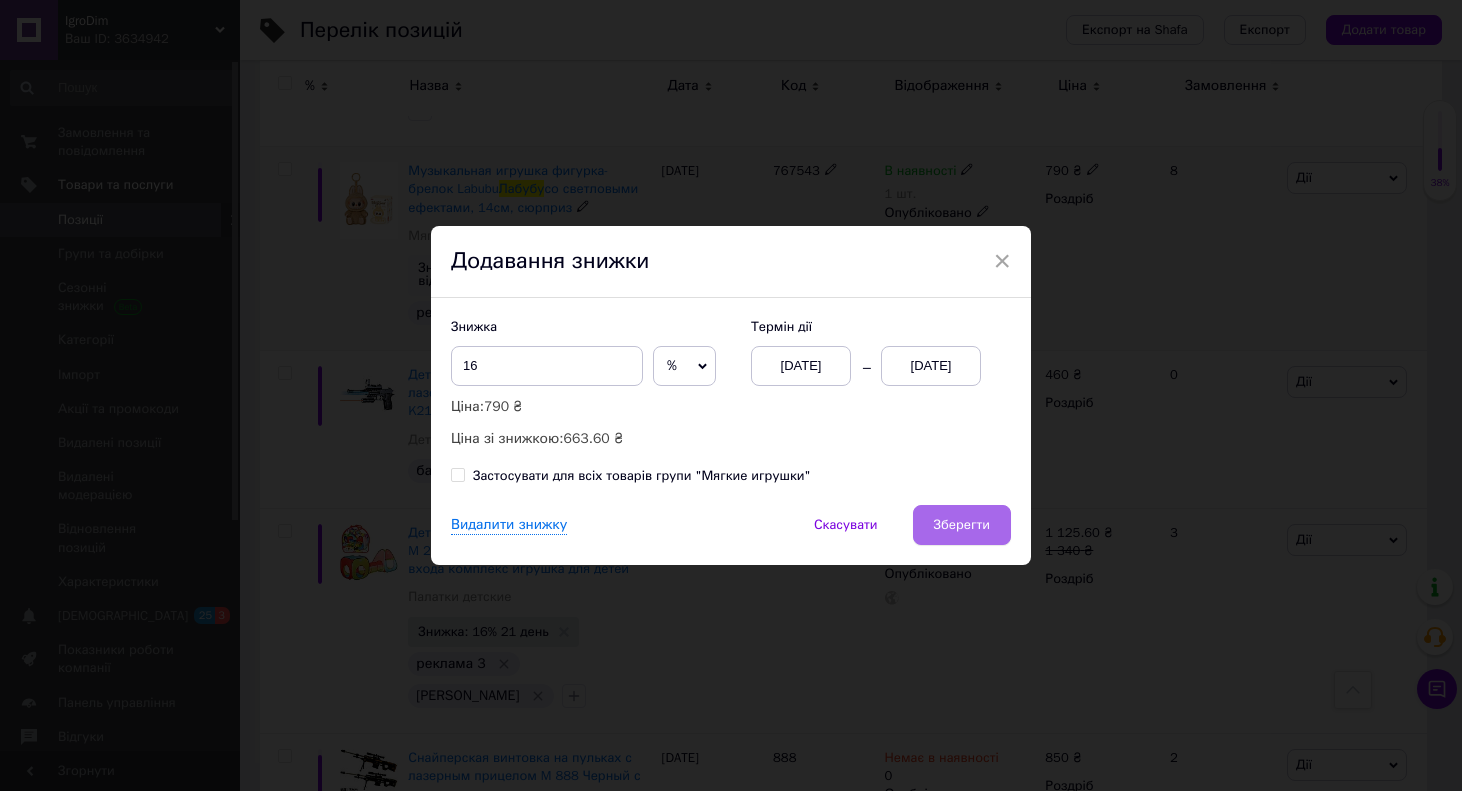 click on "Зберегти" at bounding box center [962, 525] 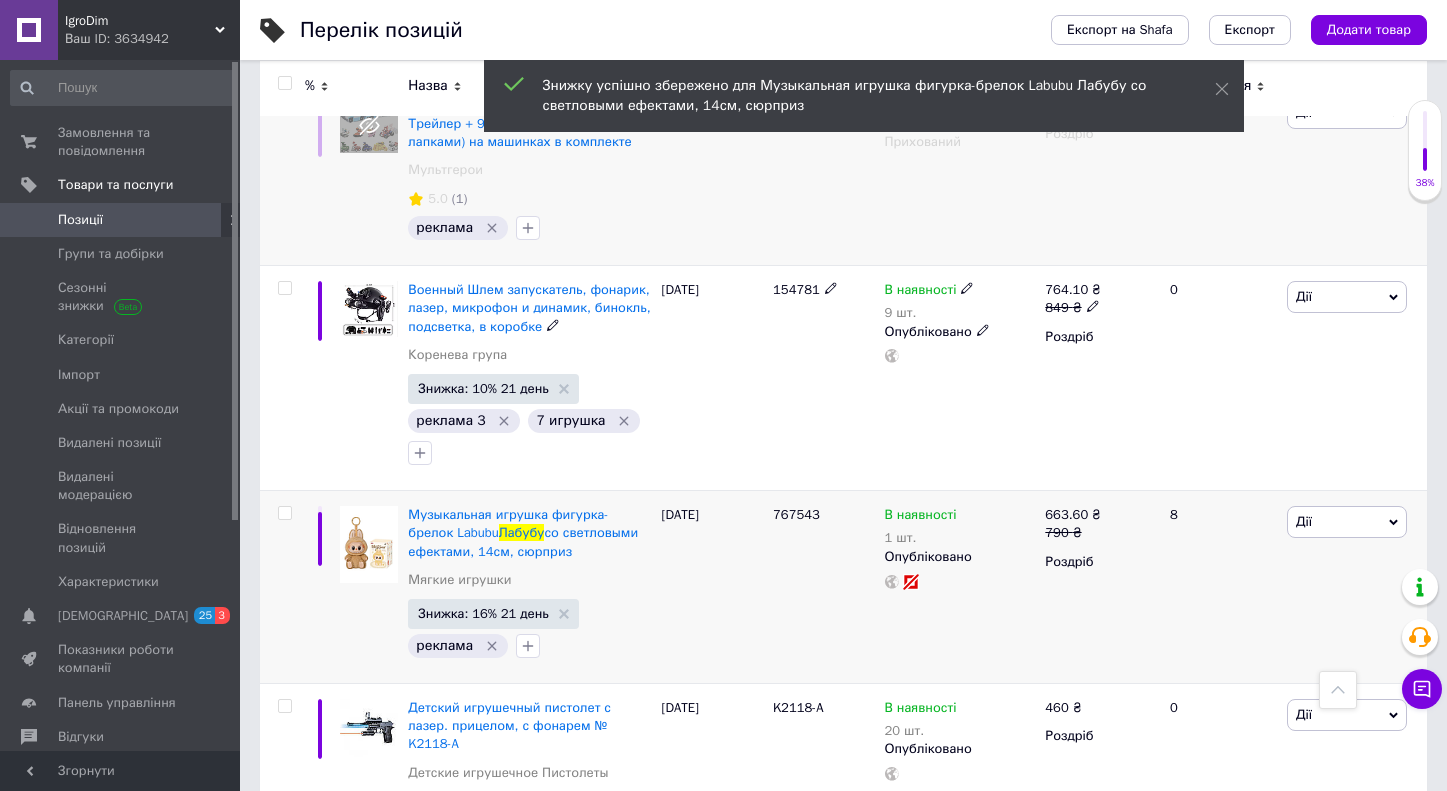 scroll, scrollTop: 0, scrollLeft: 0, axis: both 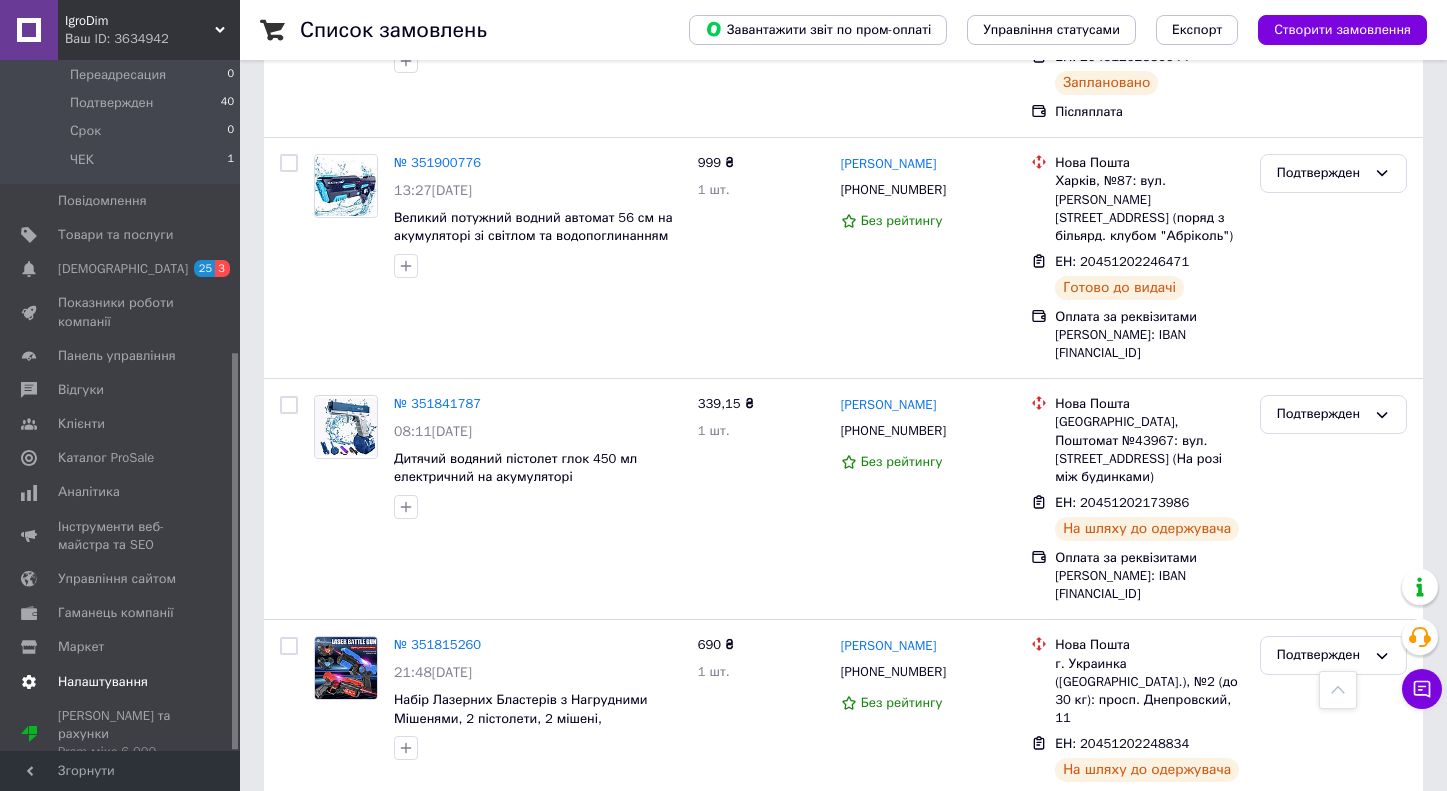 click on "Налаштування" at bounding box center (103, 682) 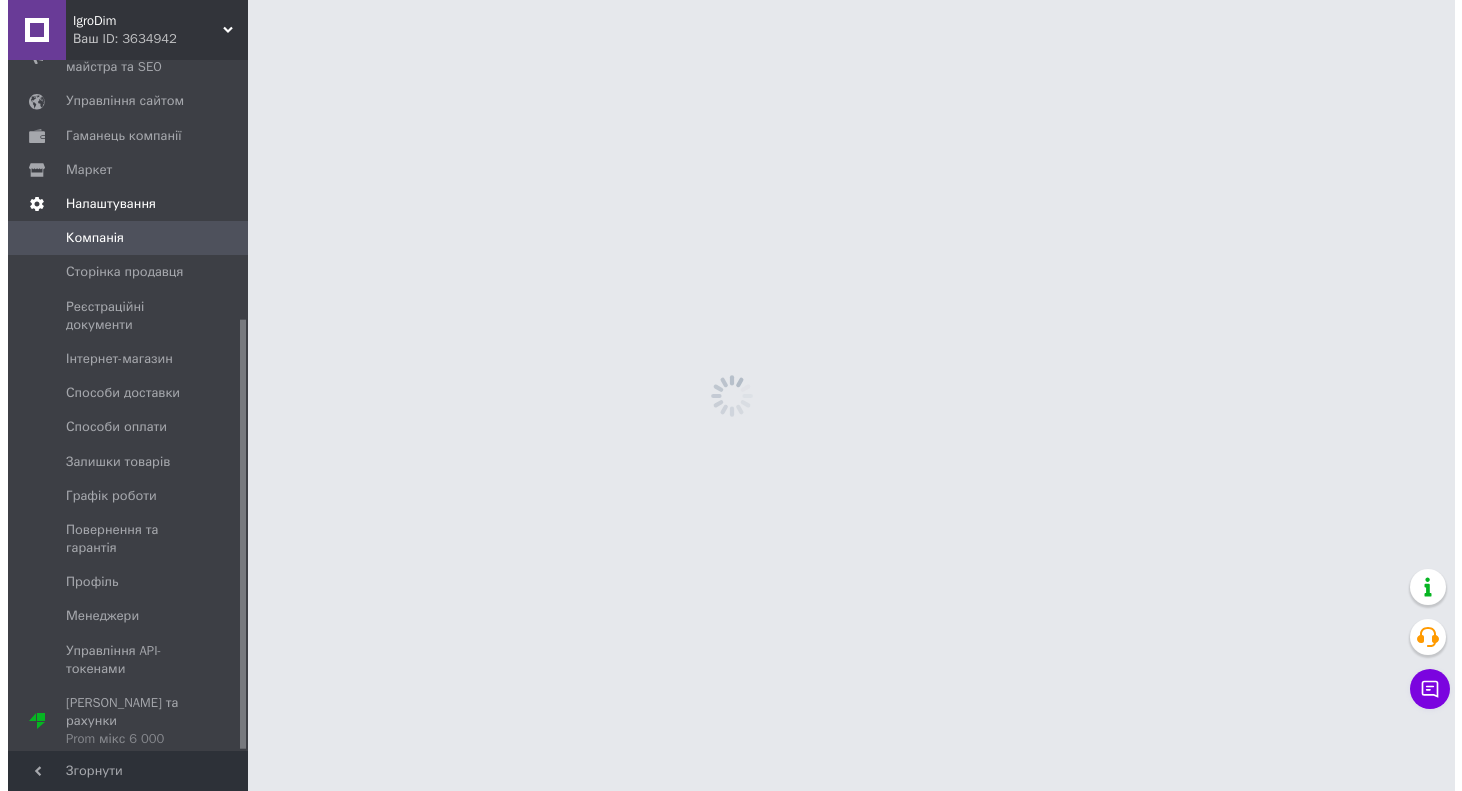 scroll, scrollTop: 0, scrollLeft: 0, axis: both 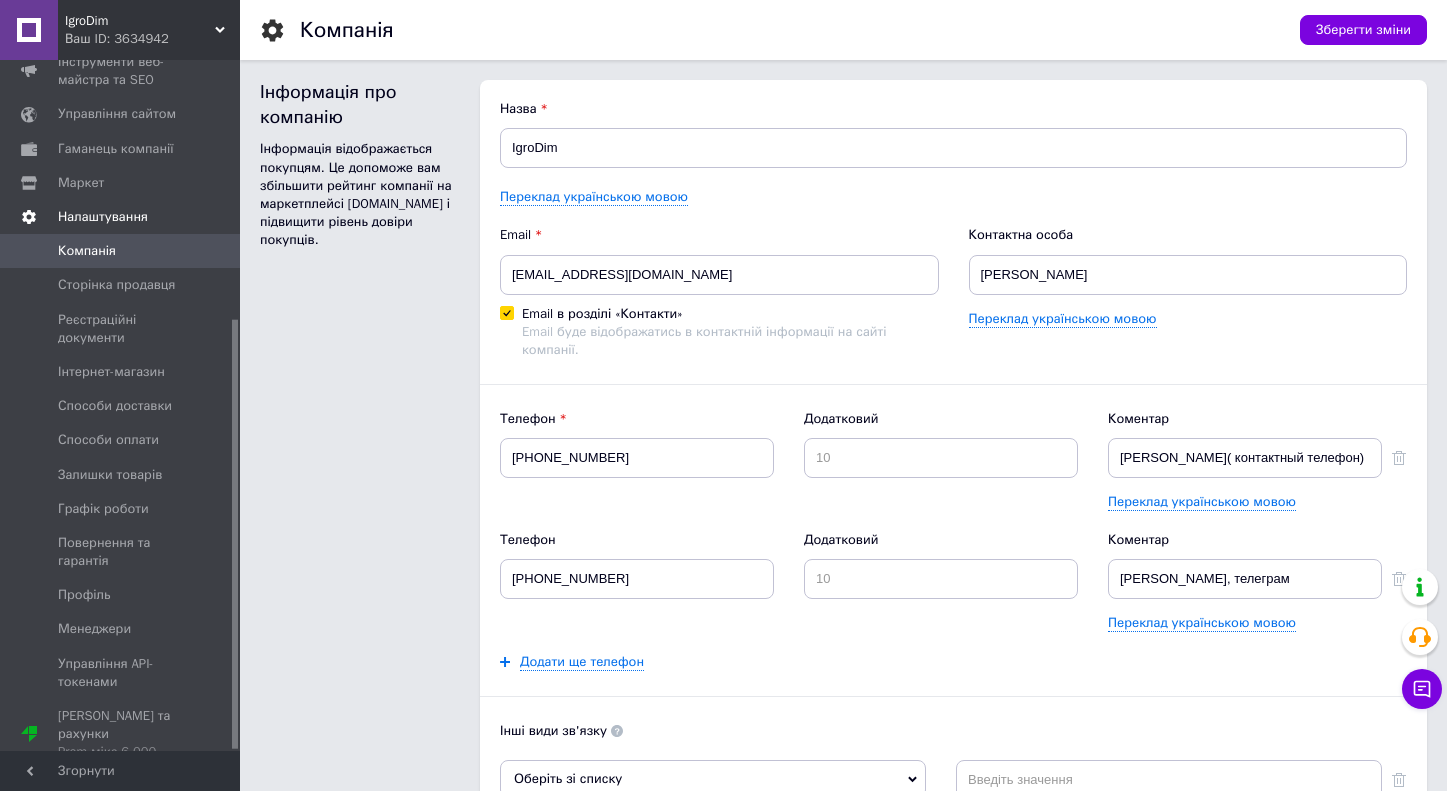 click on "Налаштування" at bounding box center (103, 217) 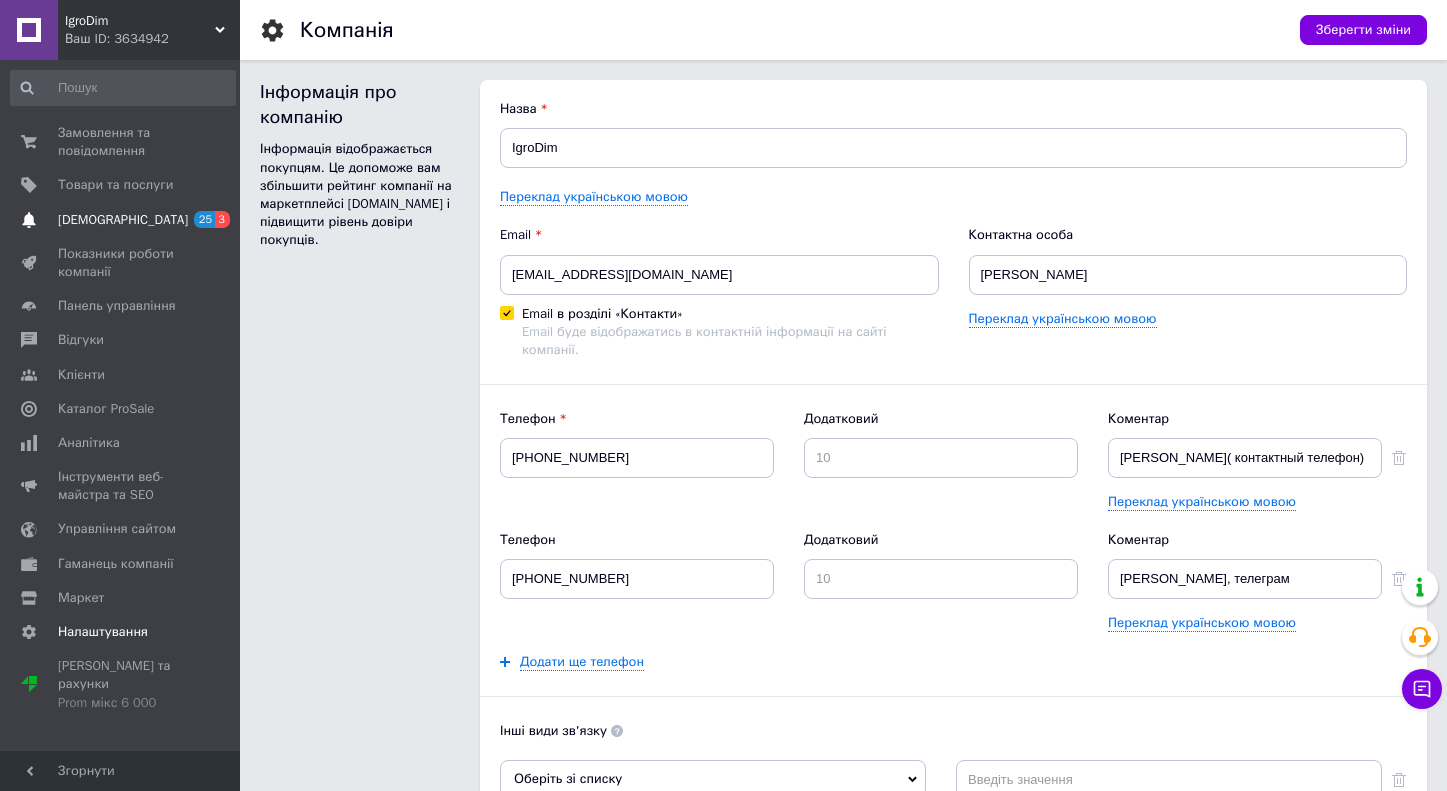 click on "[DEMOGRAPHIC_DATA]" at bounding box center [121, 220] 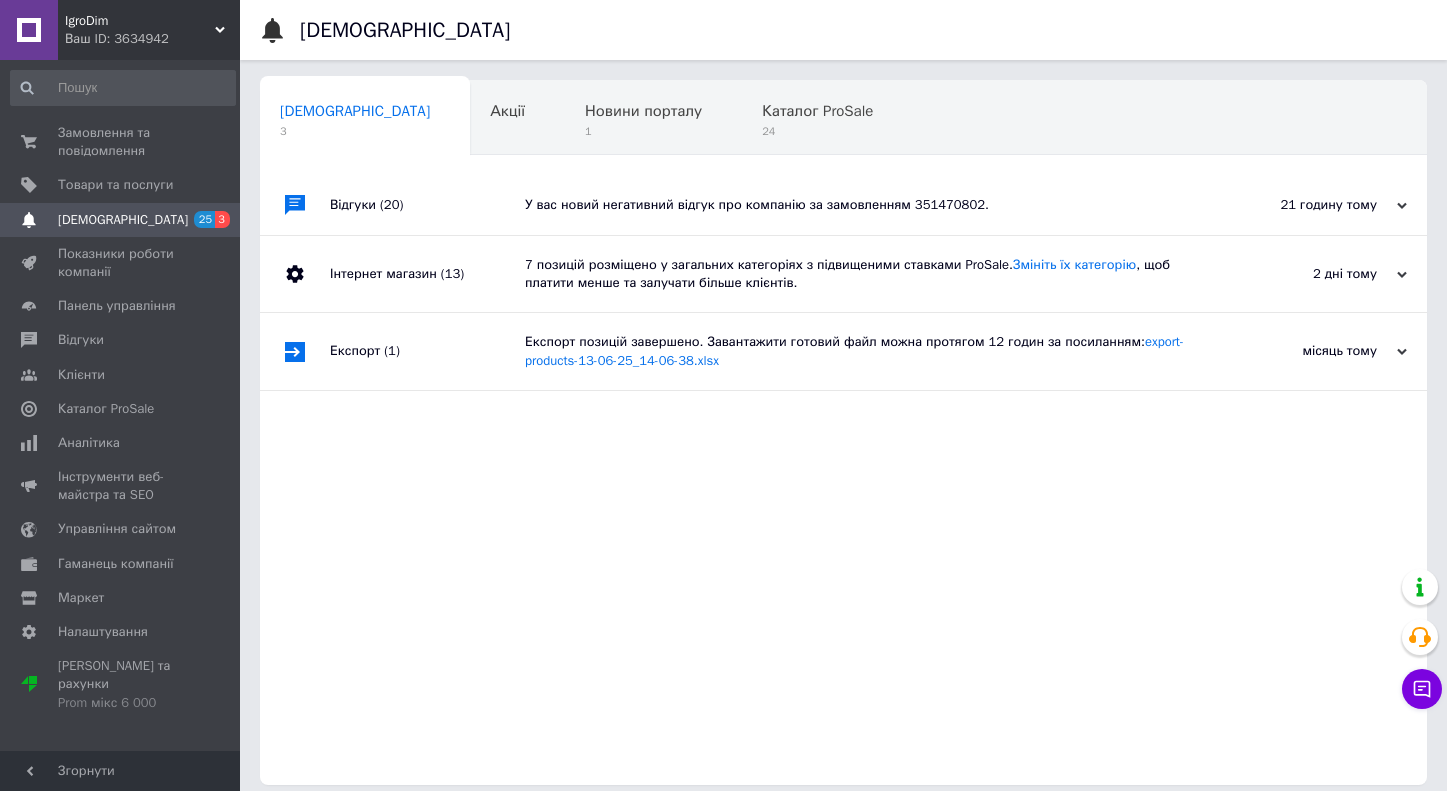 click on "У вас новий негативний відгук про компанію  за замовленням 351470802." at bounding box center (866, 205) 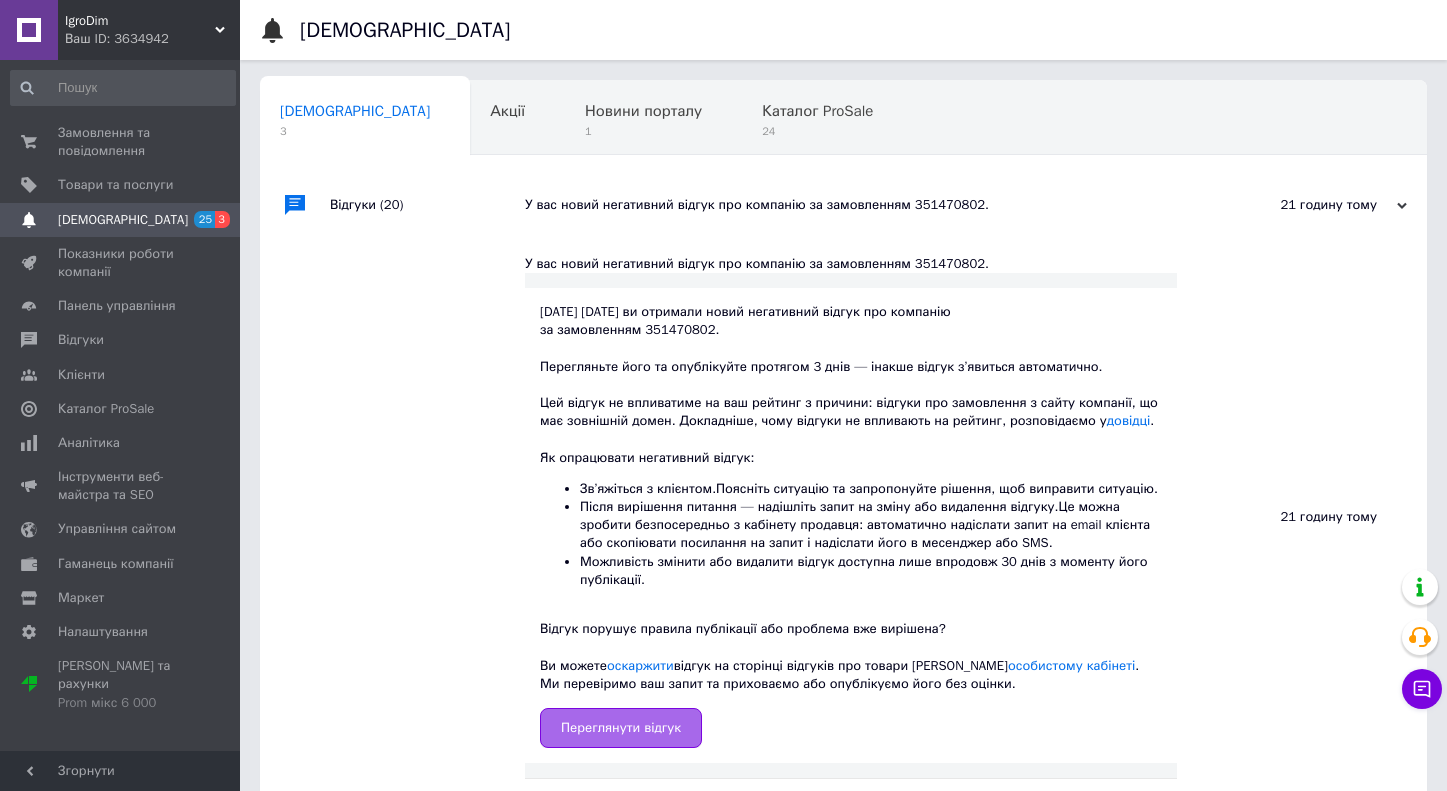 click on "Переглянути відгук" at bounding box center [621, 728] 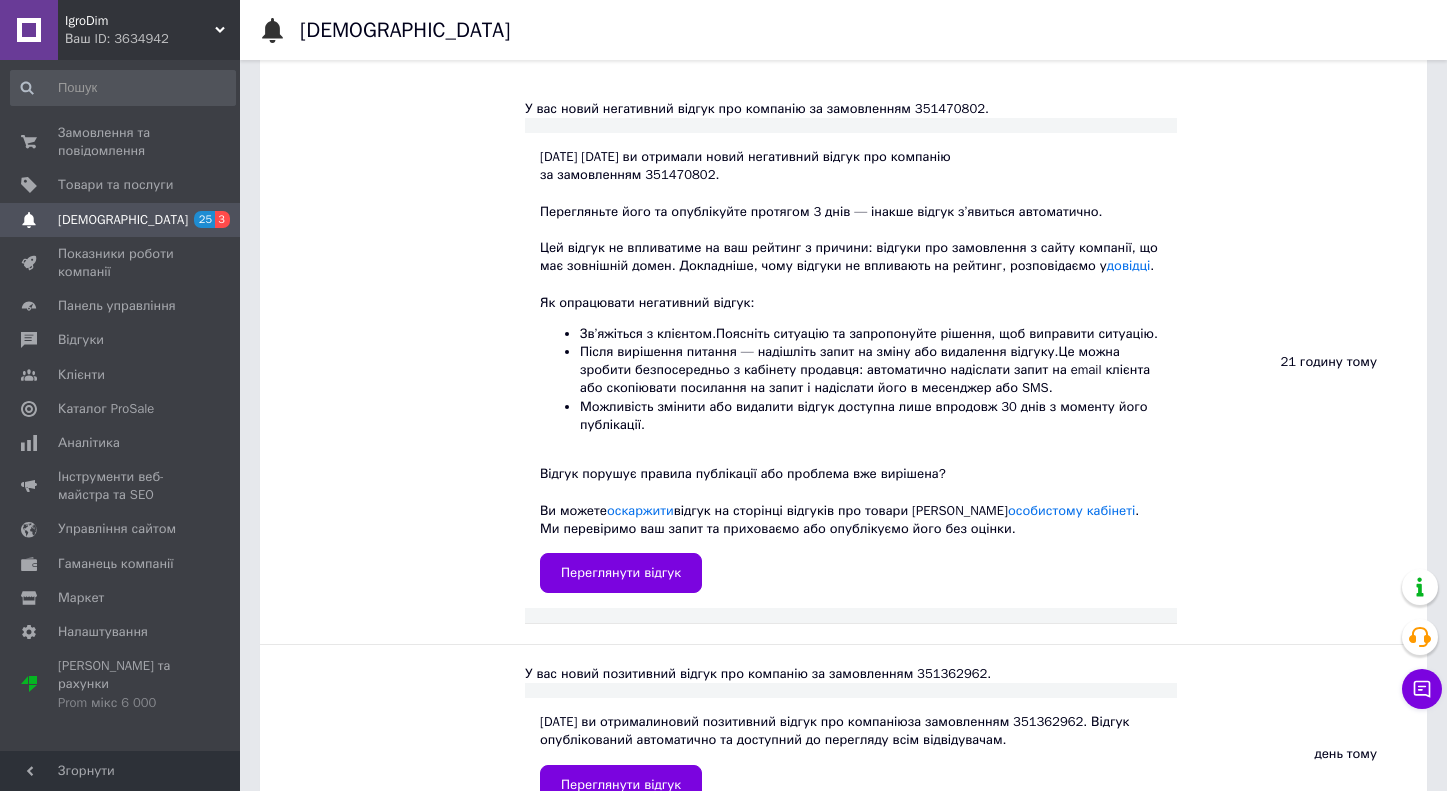 scroll, scrollTop: 41, scrollLeft: 0, axis: vertical 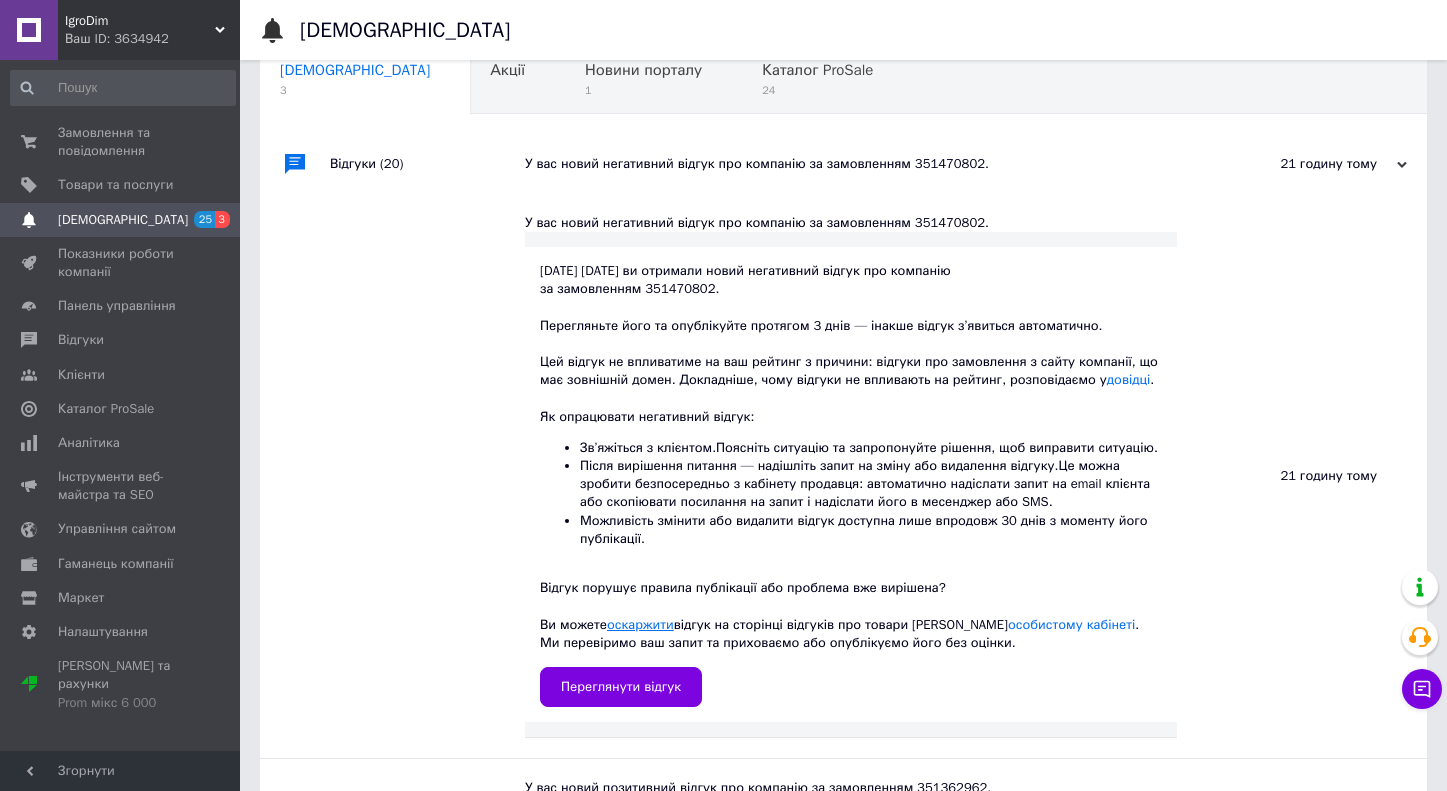 click on "оскаржити" at bounding box center [640, 624] 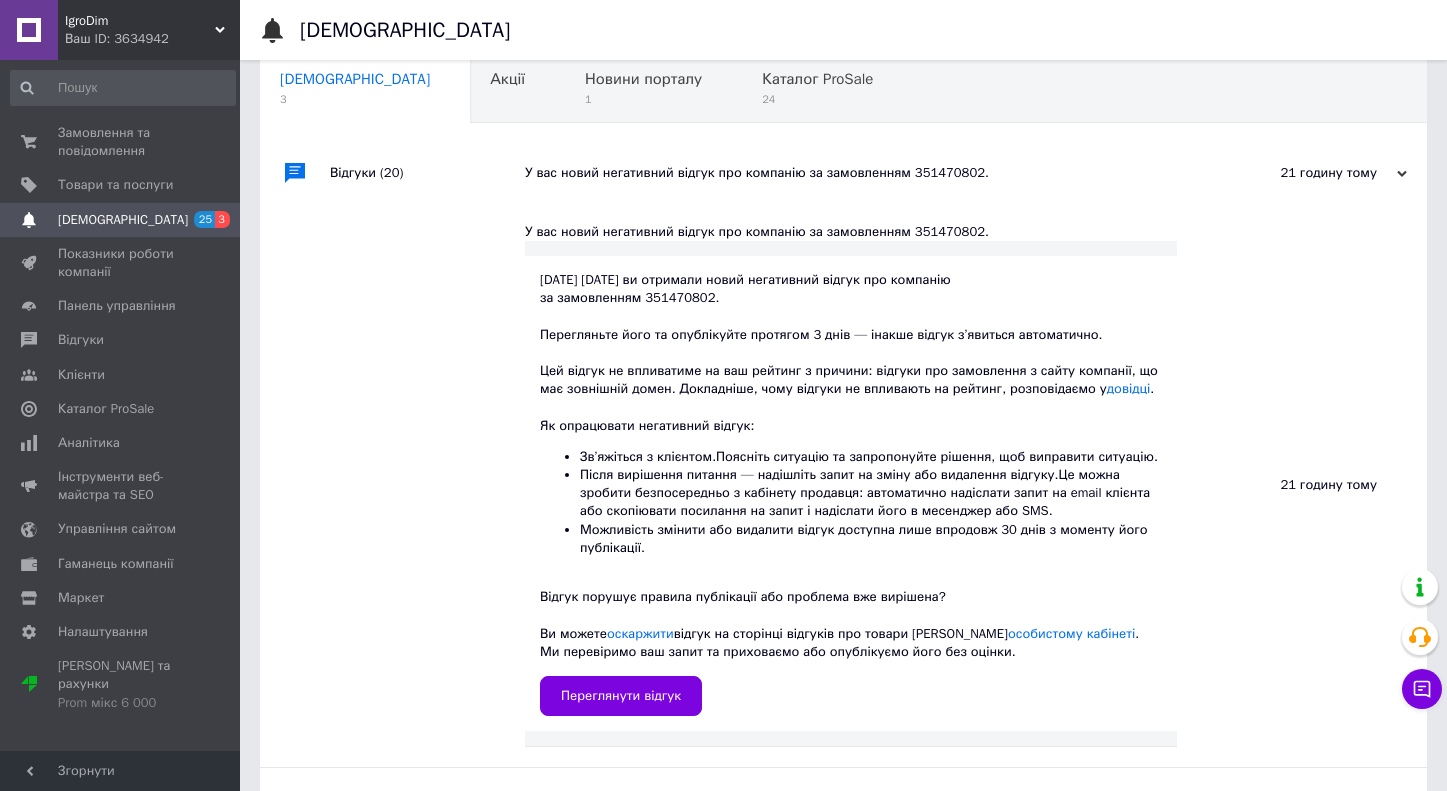 scroll, scrollTop: 0, scrollLeft: 0, axis: both 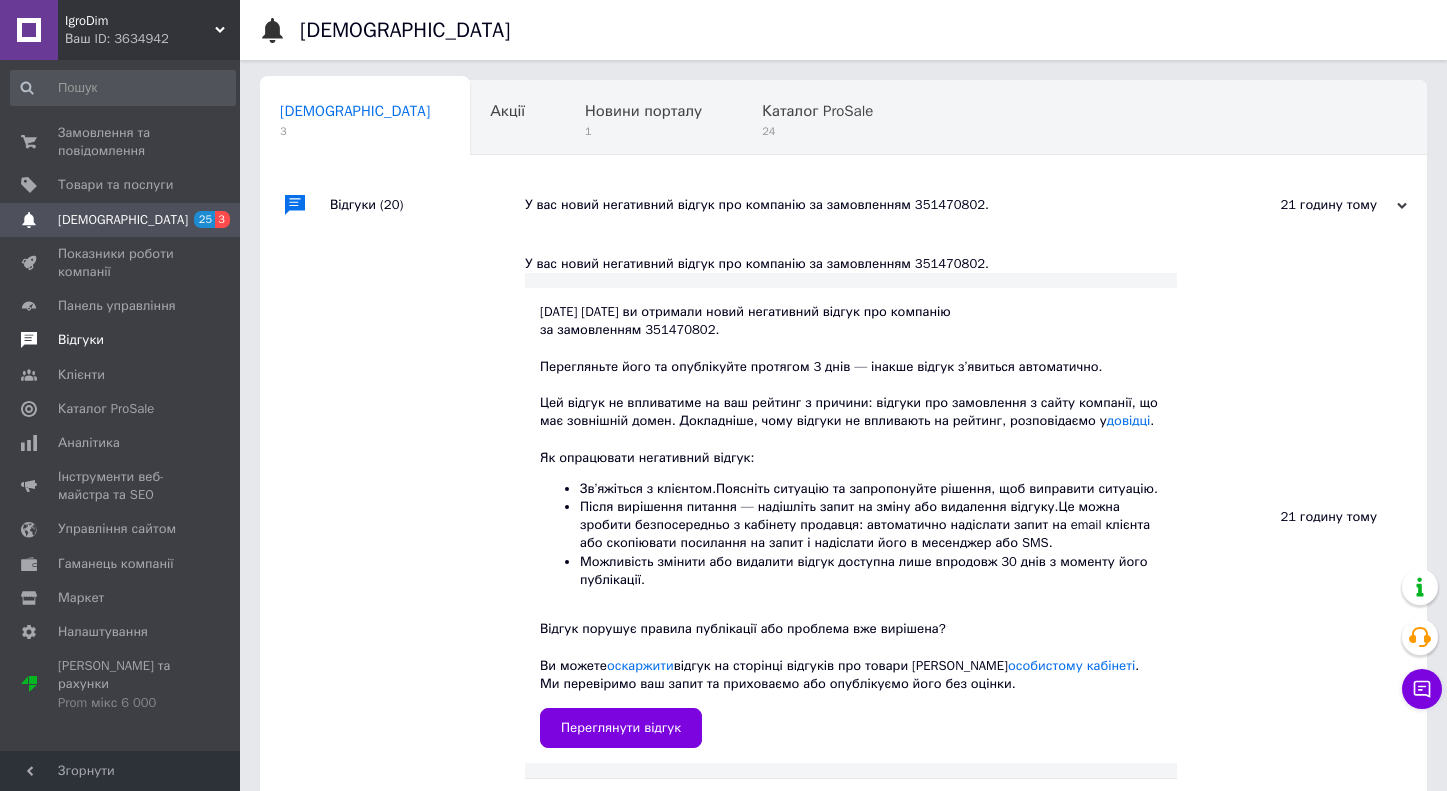 click on "Відгуки" at bounding box center [123, 340] 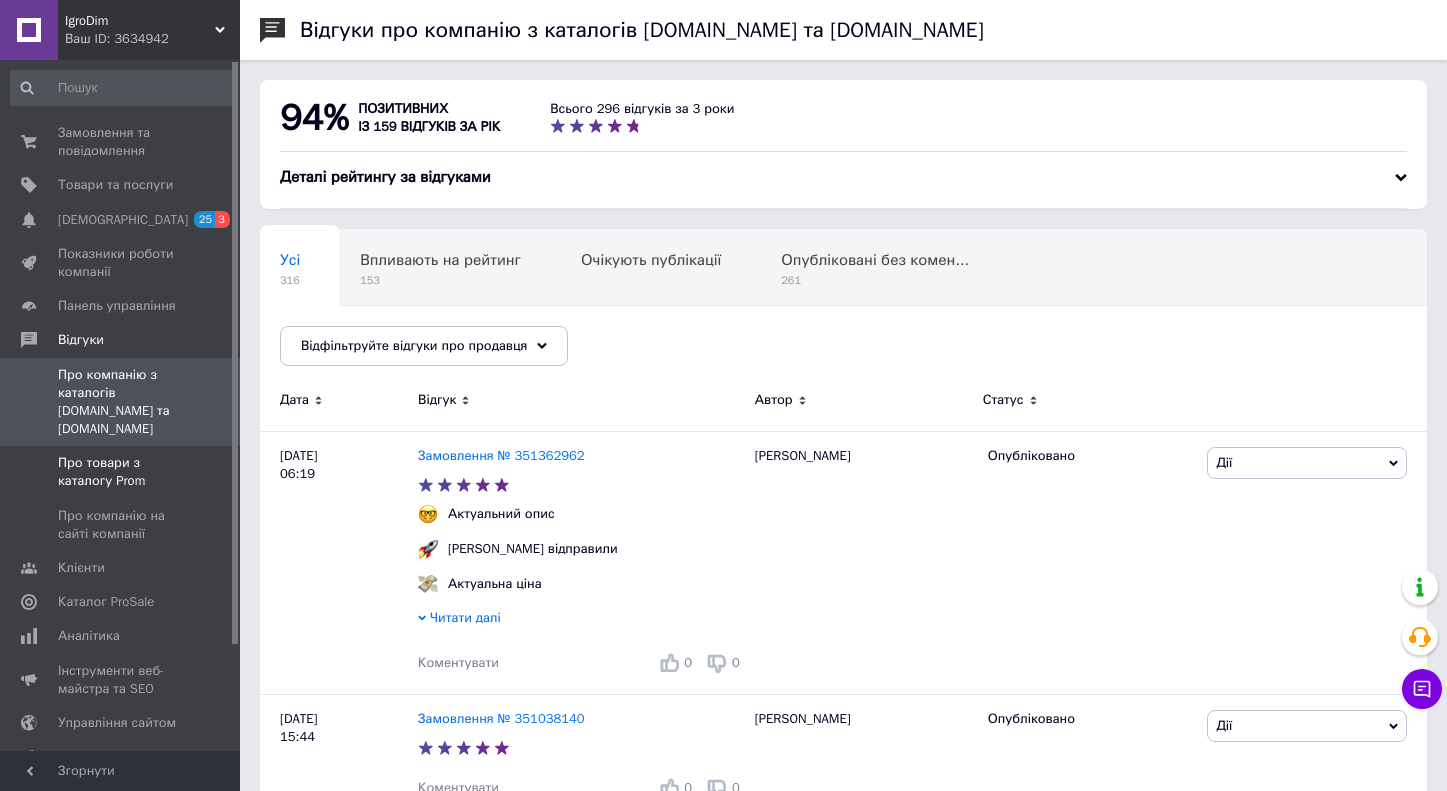 click on "Про товари з каталогу Prom" at bounding box center [121, 472] 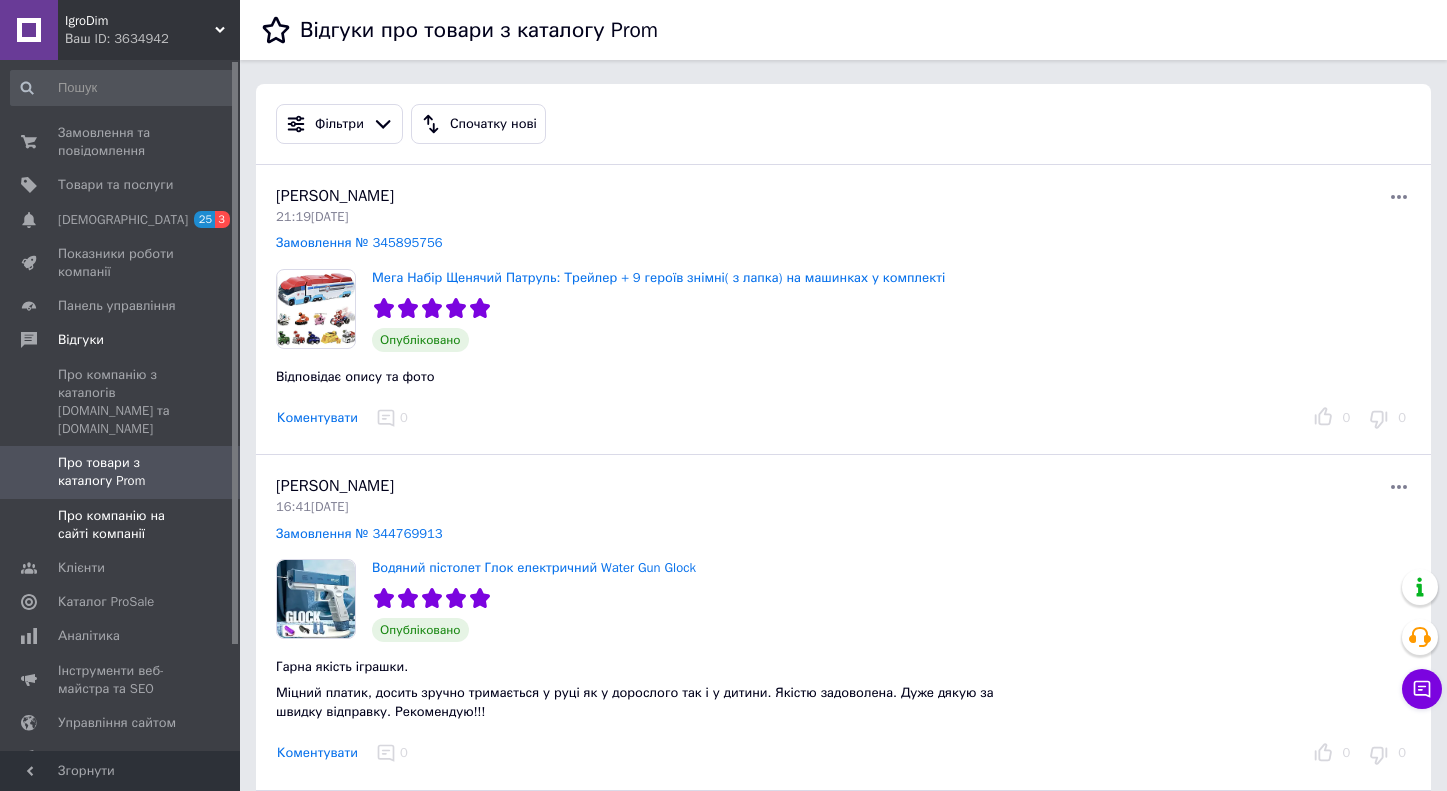 click on "Про компанію на сайті компанії" at bounding box center [121, 525] 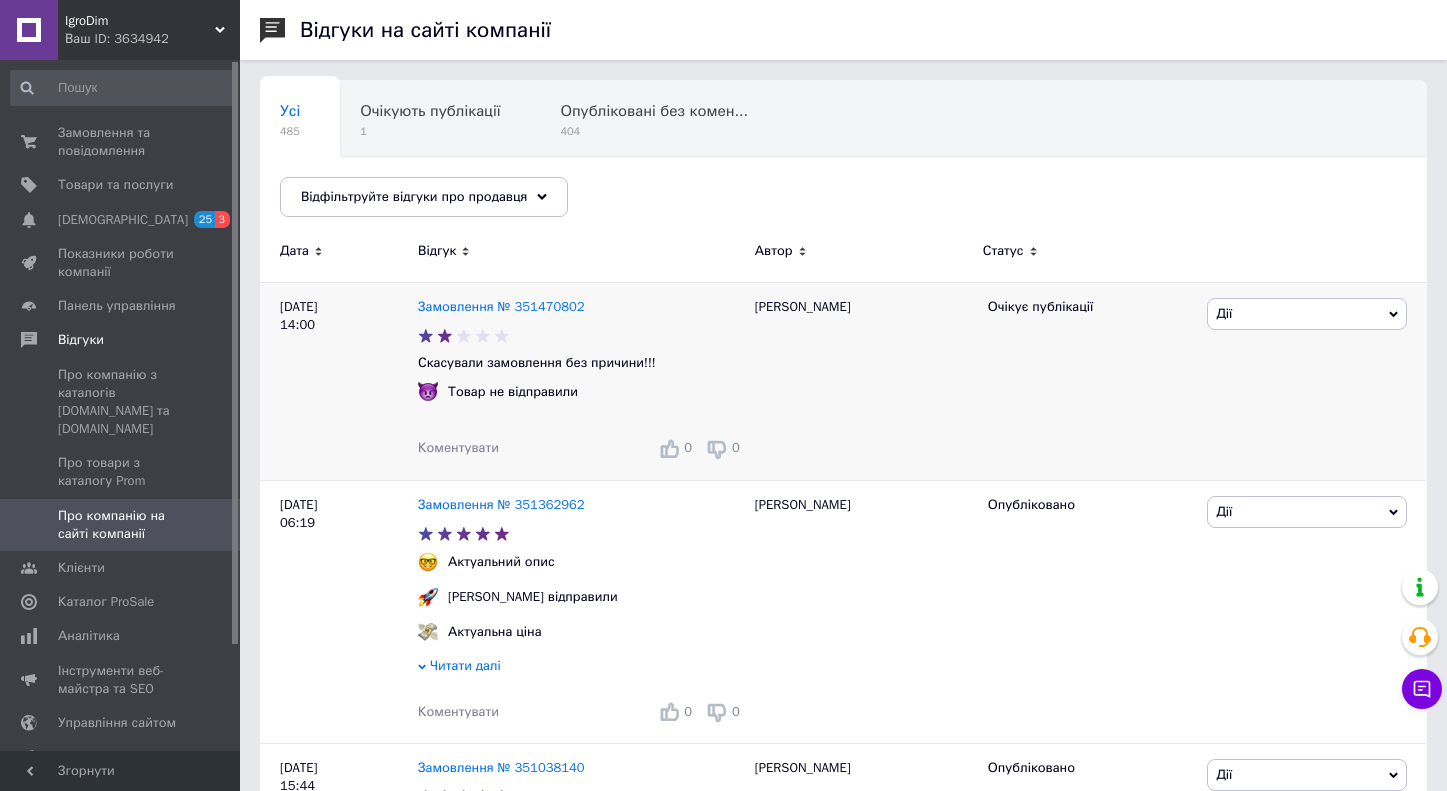 click on "Дії" at bounding box center [1307, 314] 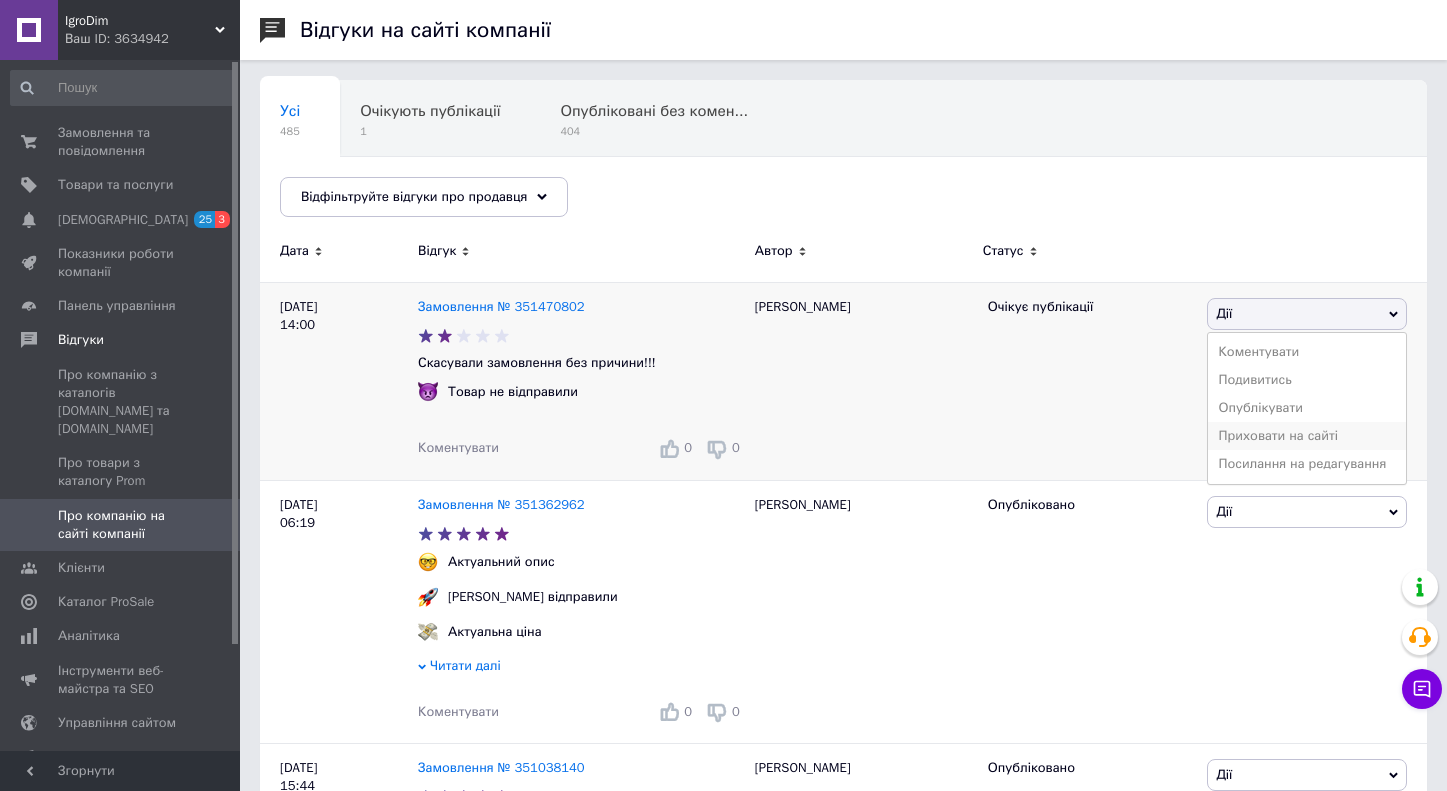 click on "Приховати на сайті" at bounding box center [1307, 436] 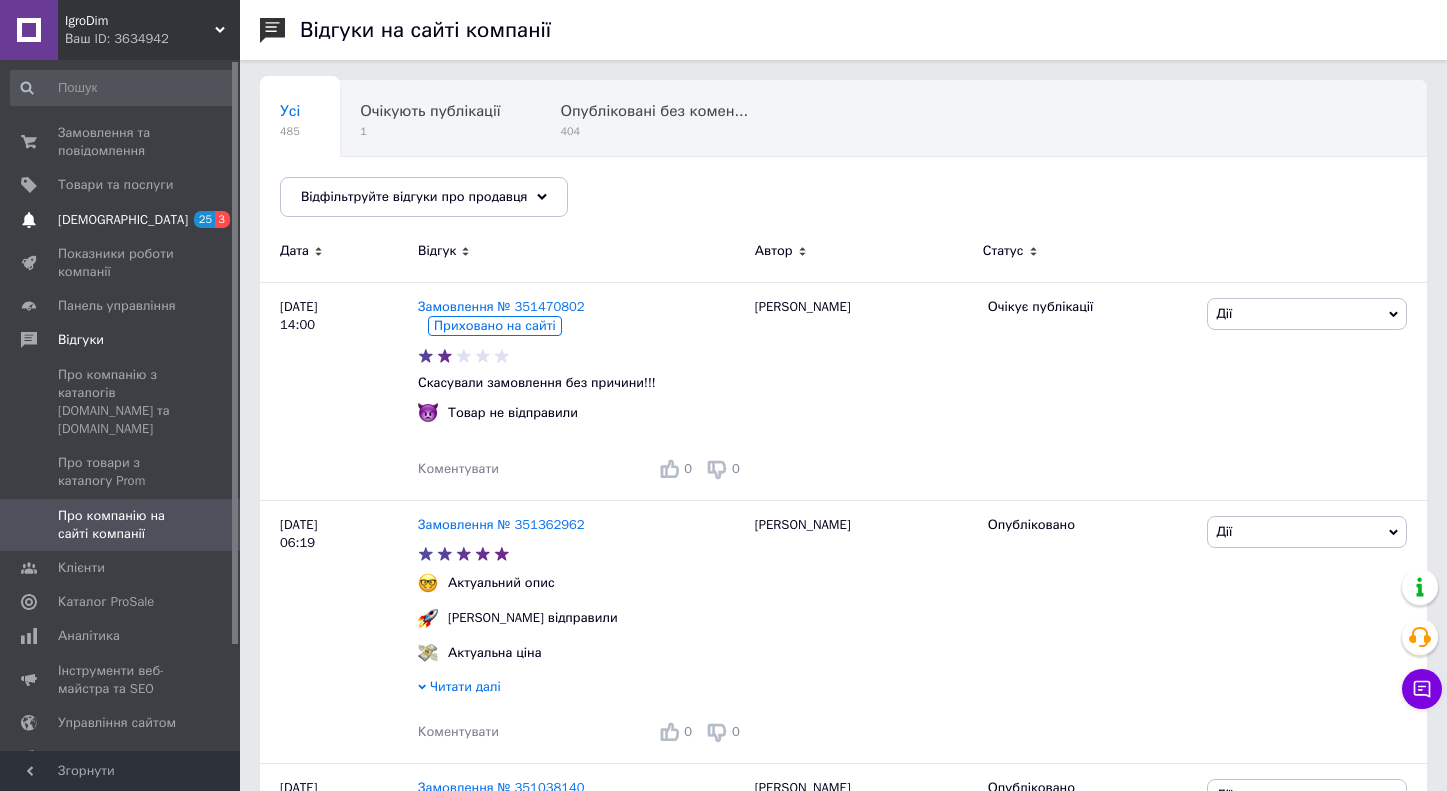 click on "[DEMOGRAPHIC_DATA]" at bounding box center [123, 220] 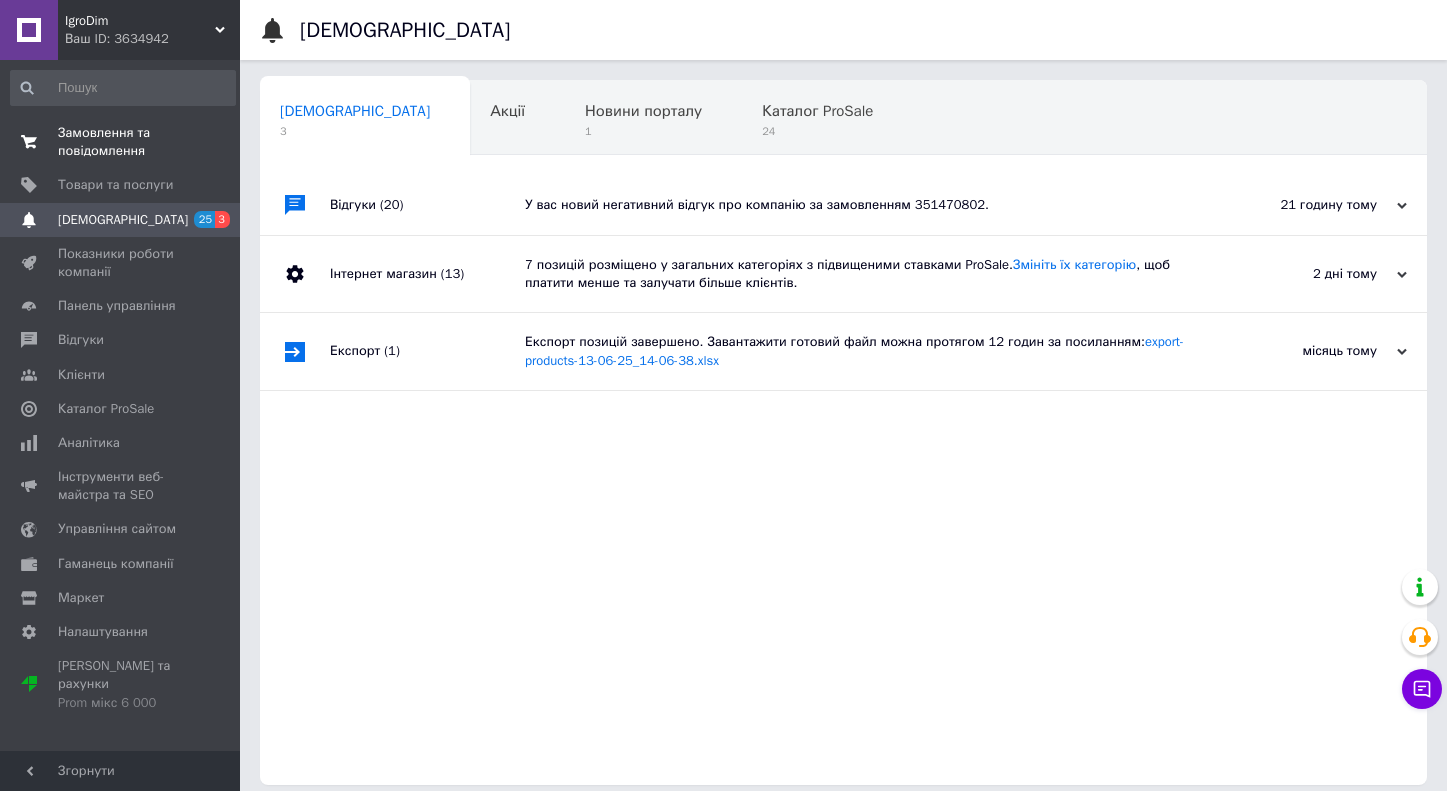 click on "Замовлення та повідомлення" at bounding box center (121, 142) 